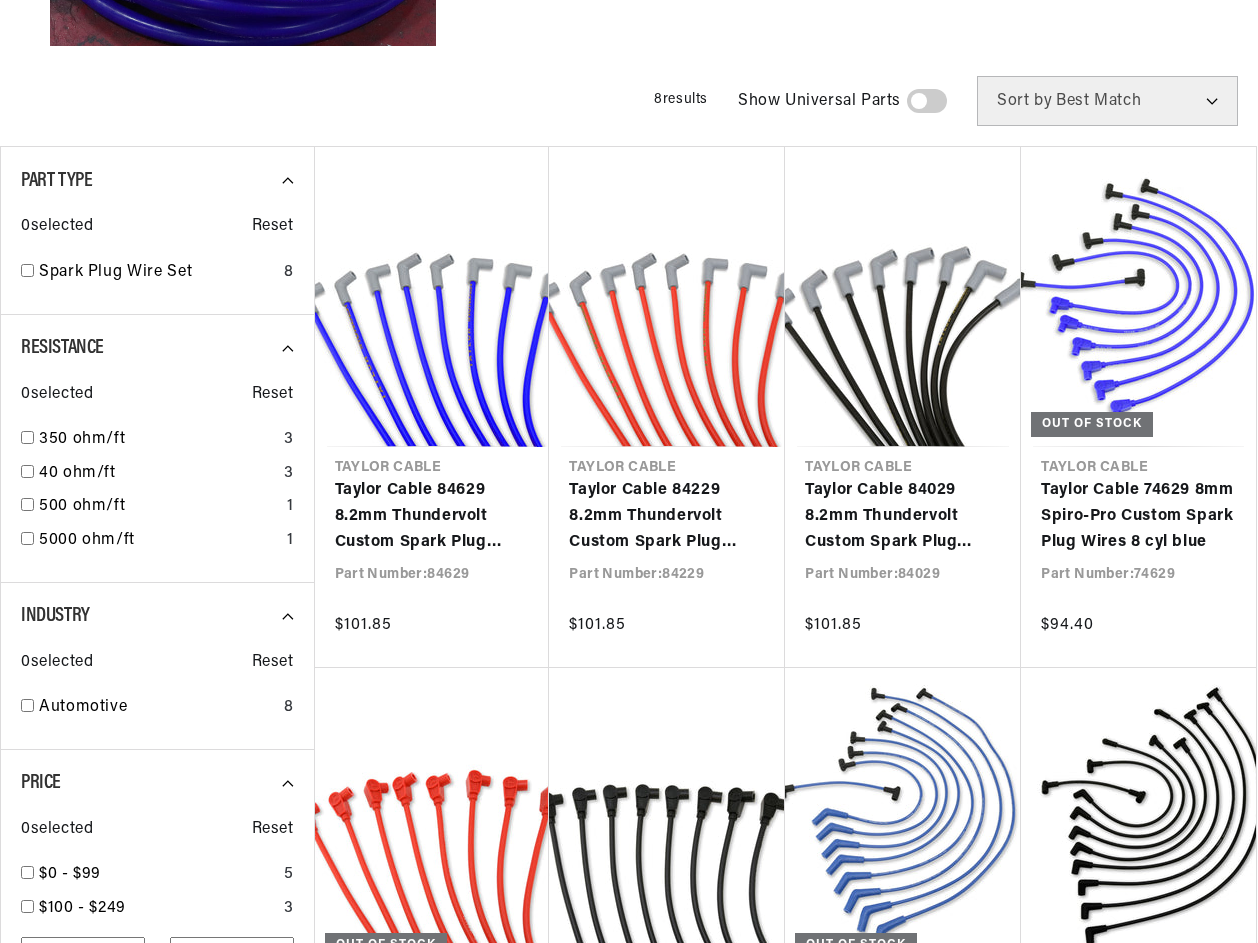 scroll, scrollTop: 800, scrollLeft: 0, axis: vertical 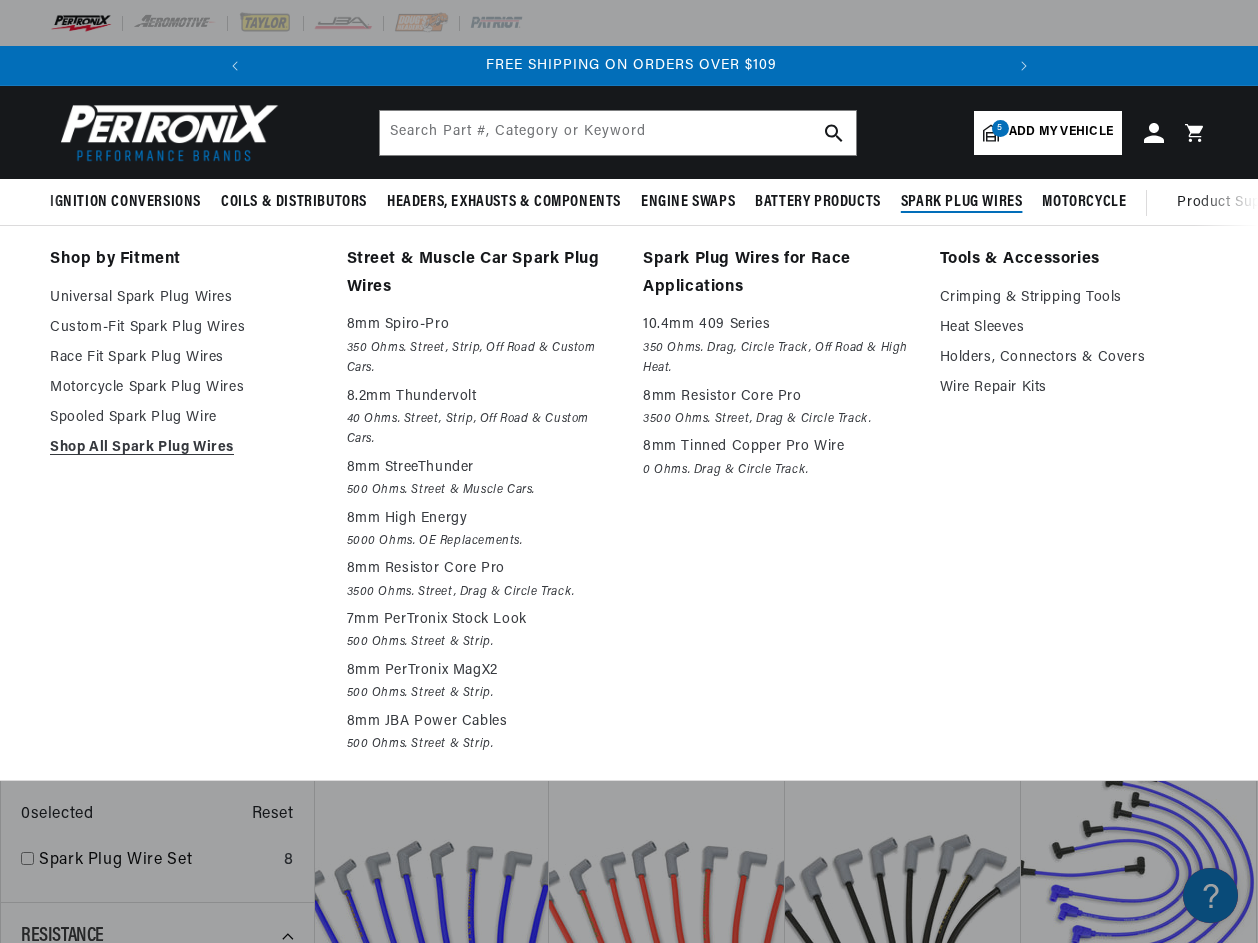 click on "Spark Plug Wires" at bounding box center [962, 202] 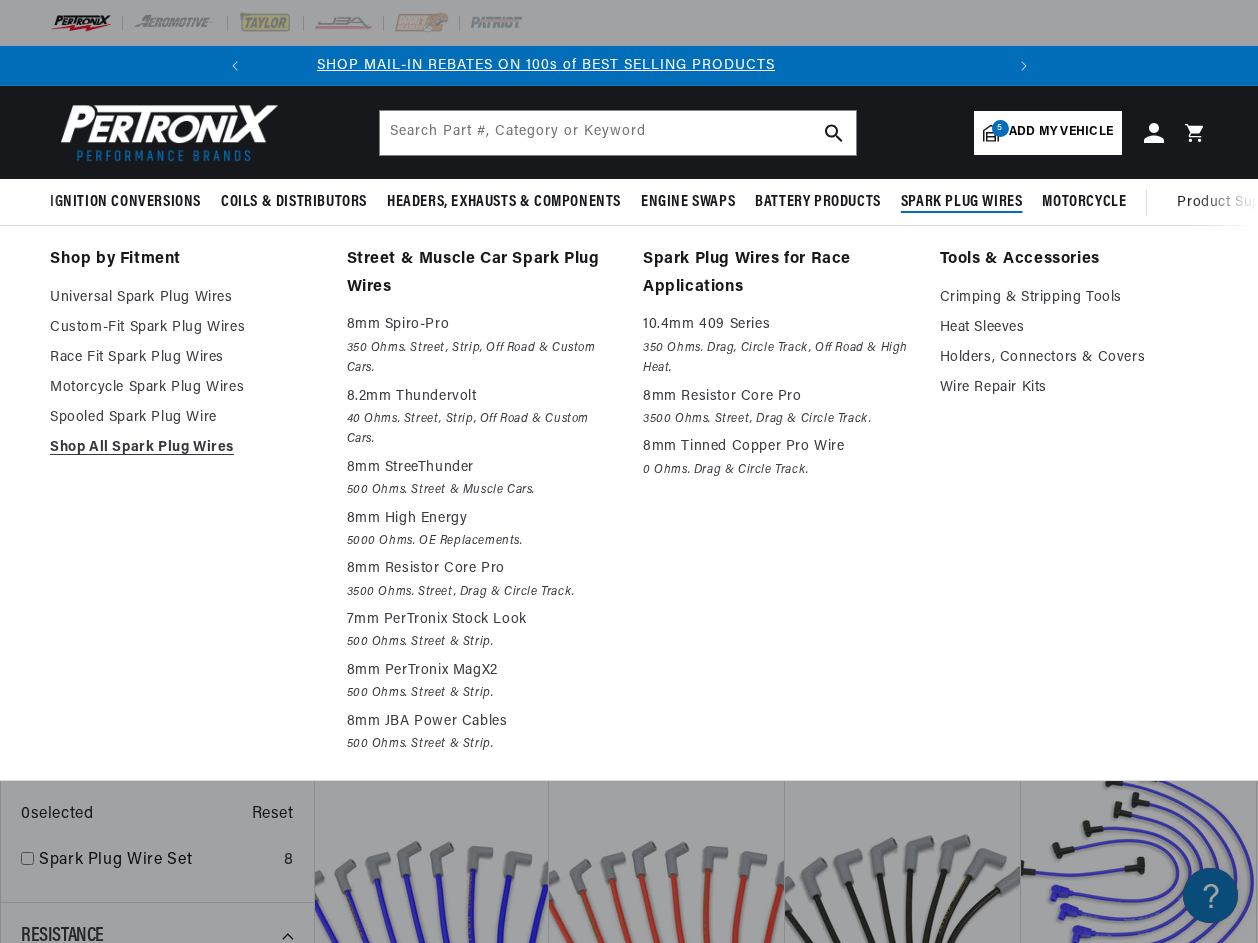scroll, scrollTop: 0, scrollLeft: 0, axis: both 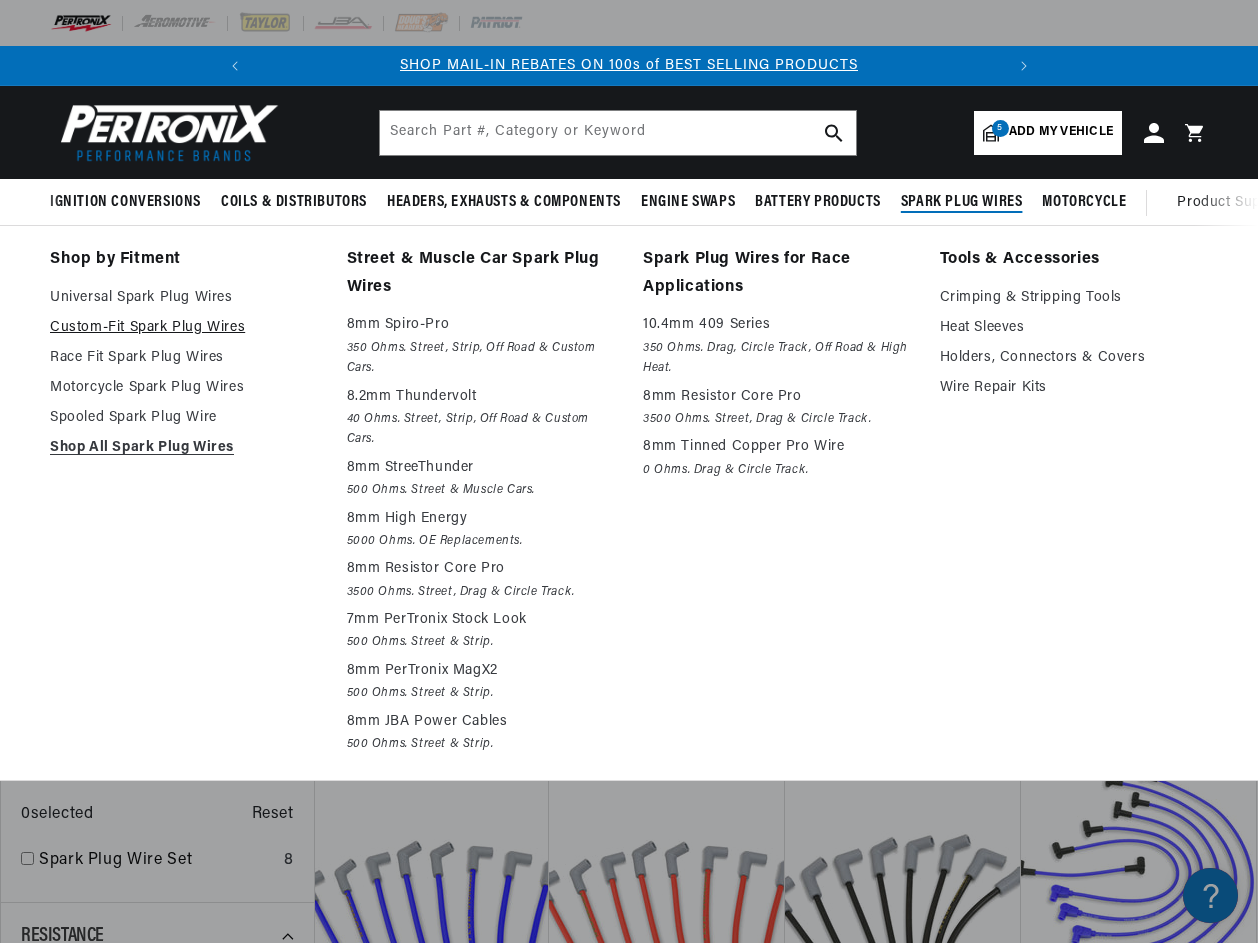 click on "Custom-Fit Spark Plug Wires" at bounding box center [184, 328] 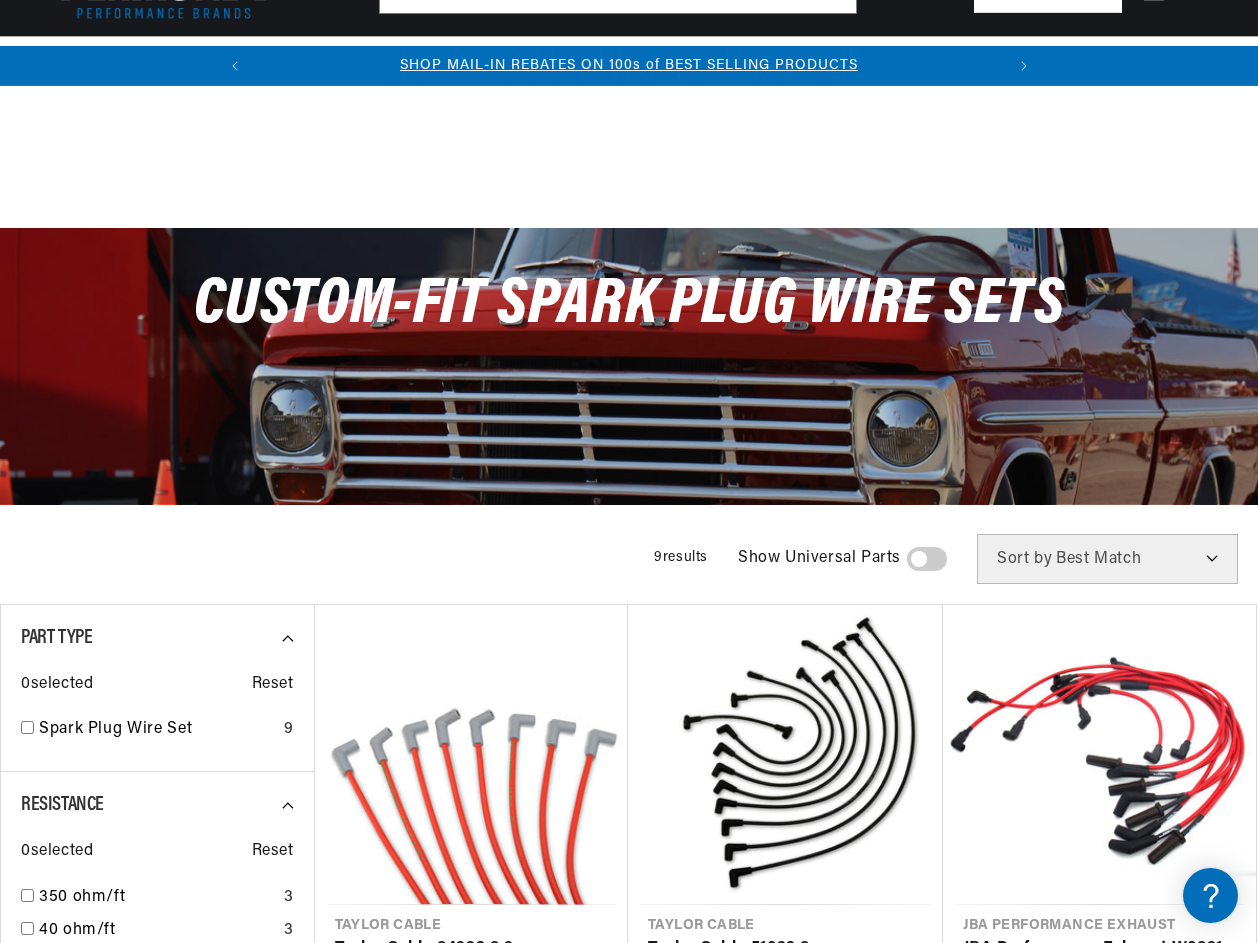 scroll, scrollTop: 500, scrollLeft: 0, axis: vertical 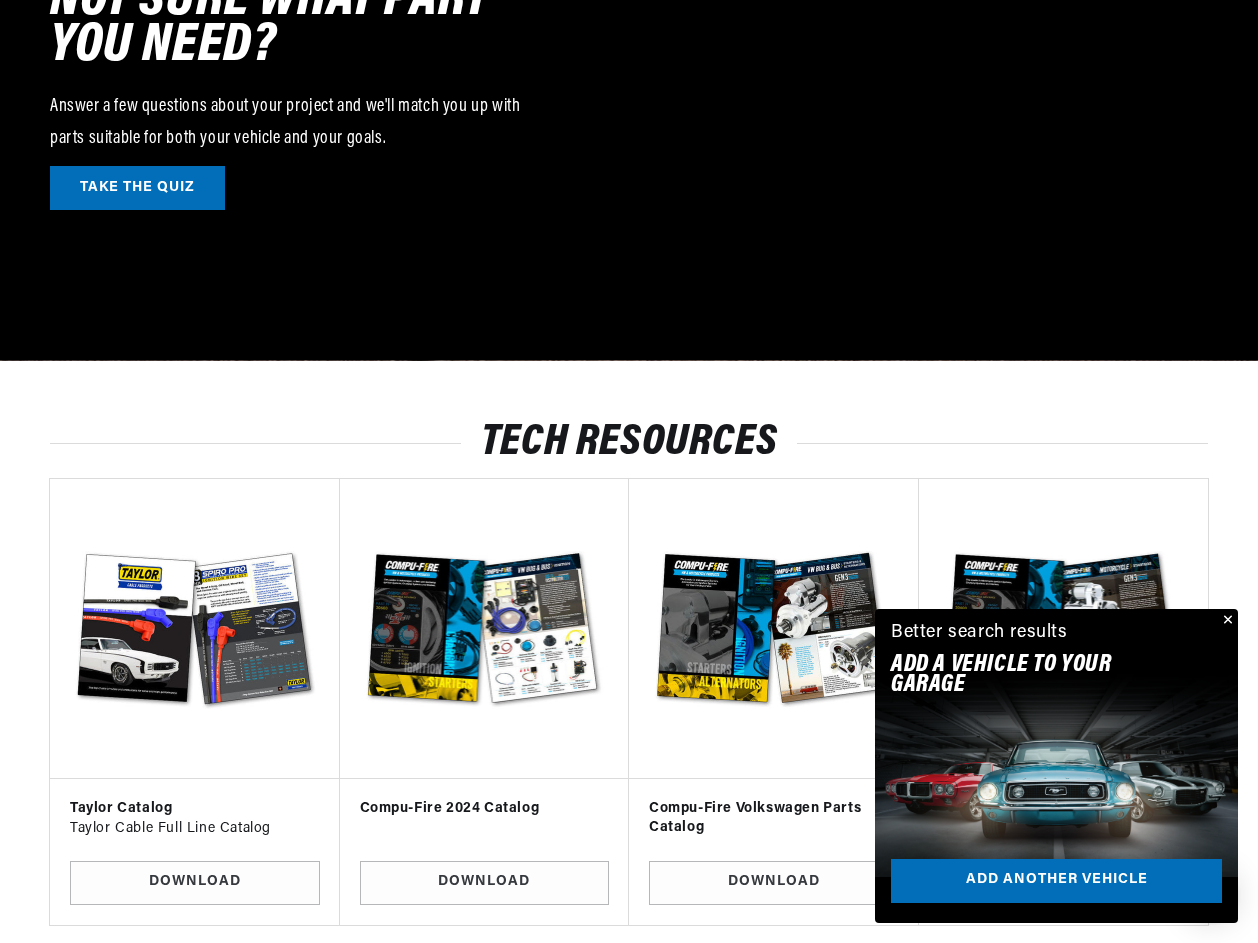 click at bounding box center (1226, 621) 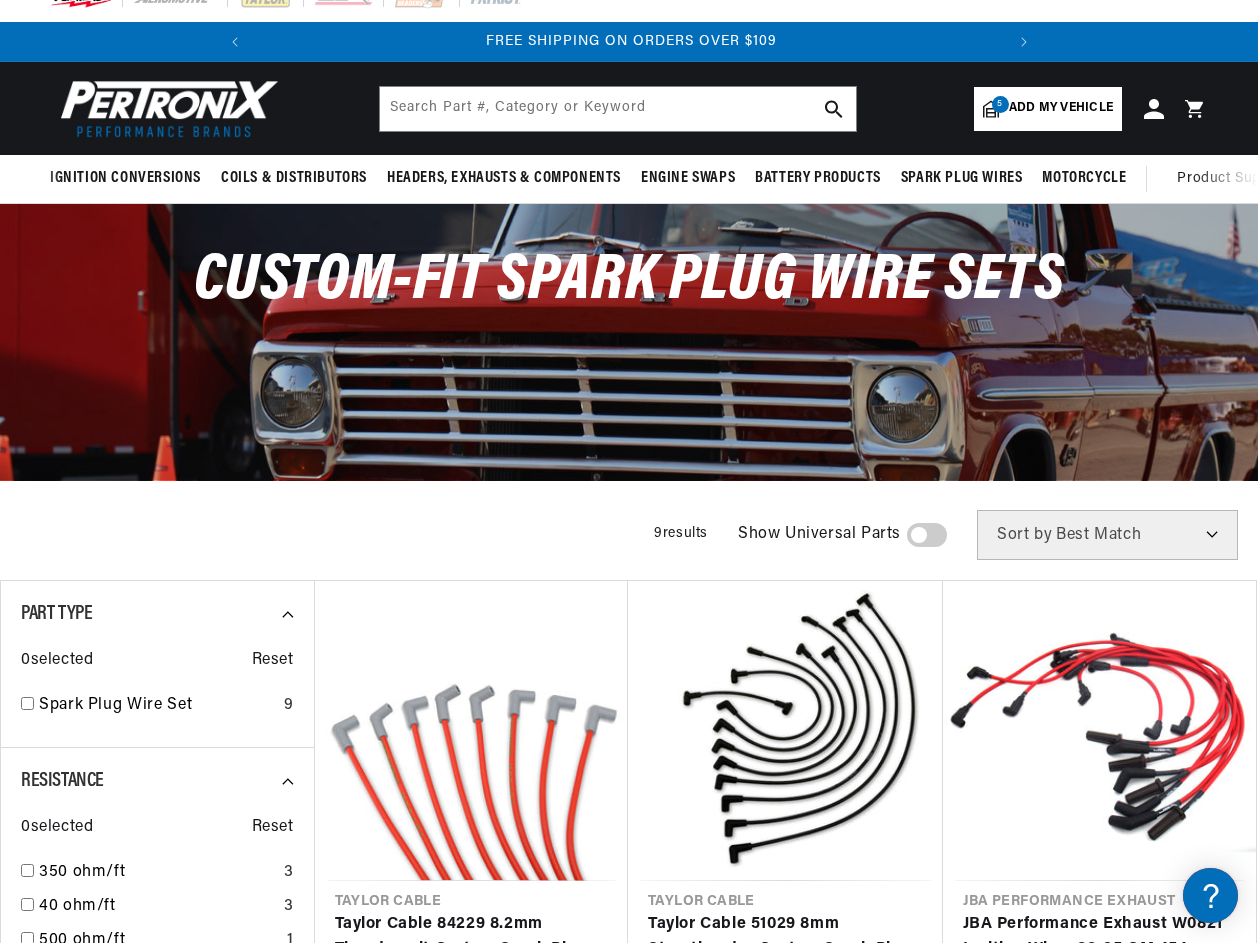 scroll, scrollTop: 0, scrollLeft: 0, axis: both 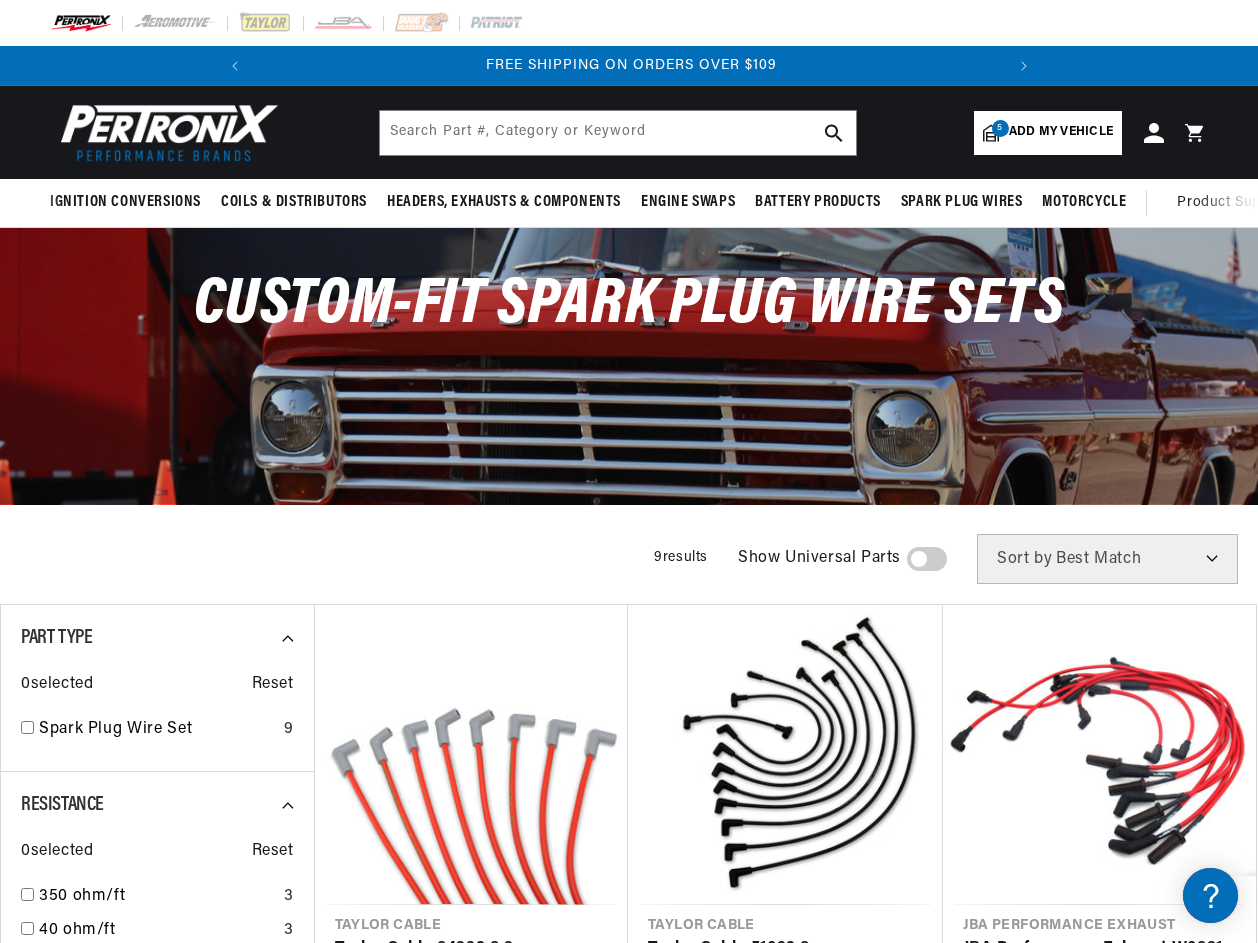 click on "Add my vehicle" at bounding box center (1061, 132) 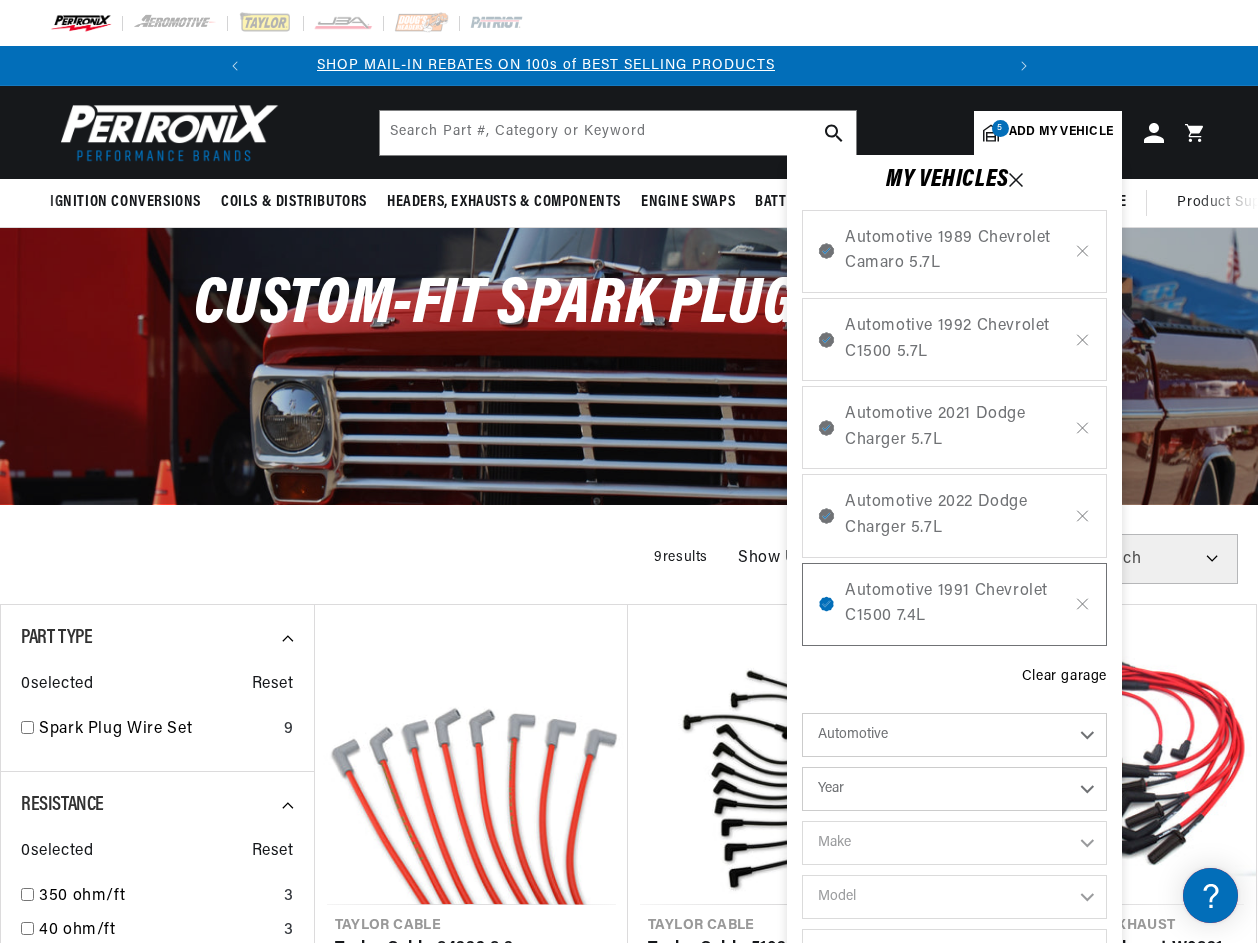 scroll, scrollTop: 0, scrollLeft: 0, axis: both 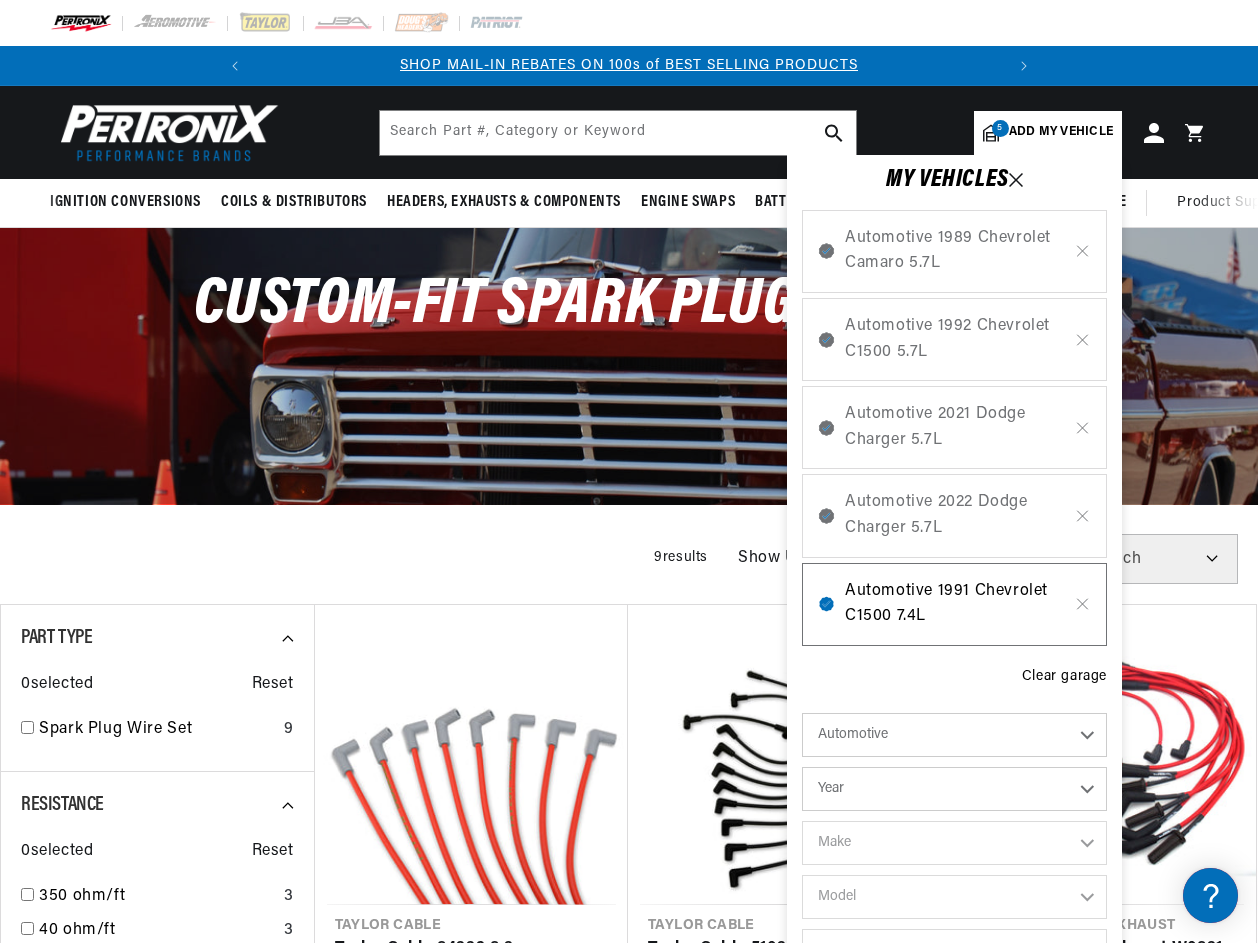 click on "Automotive 1991 Chevrolet C1500 7.4L" at bounding box center [954, 604] 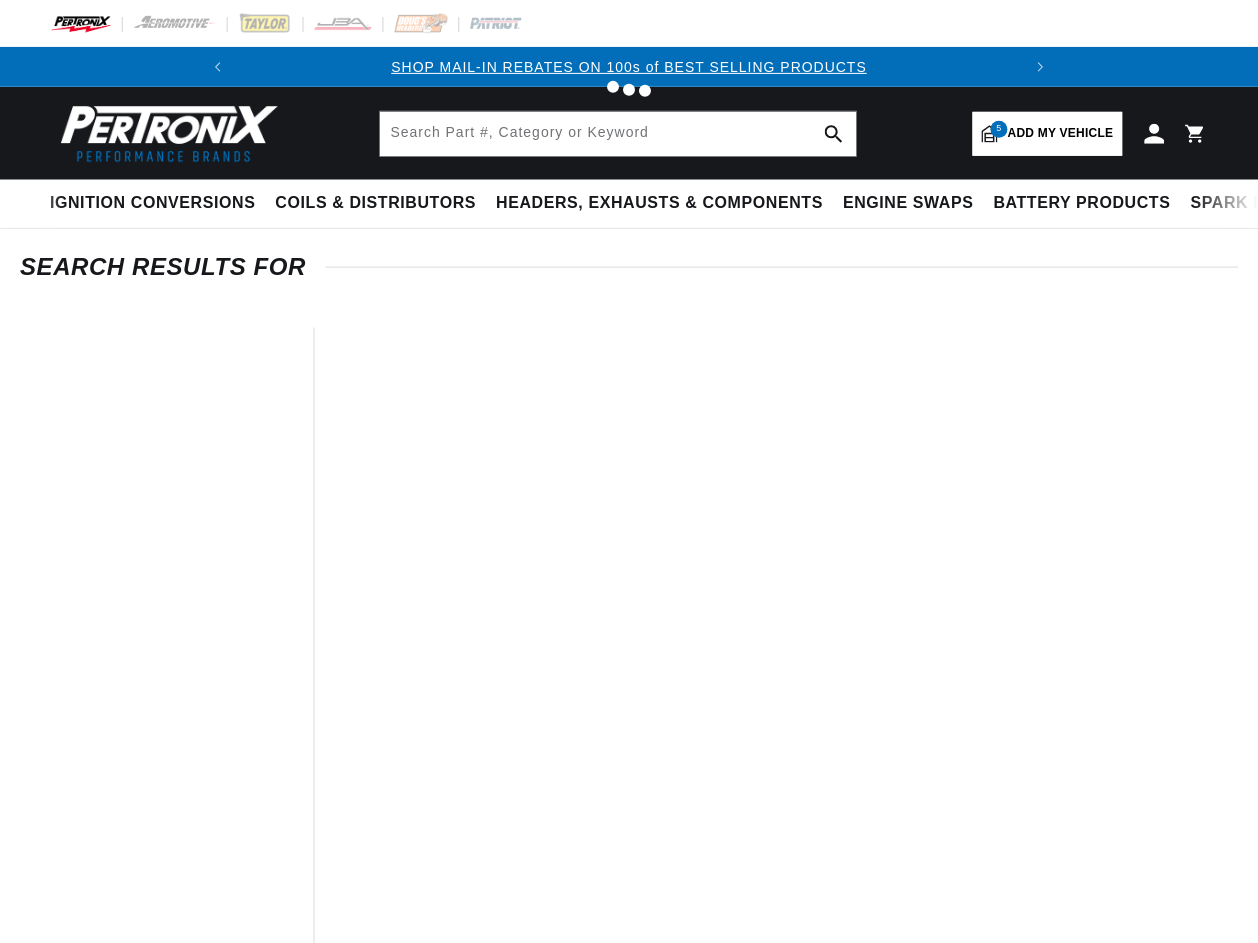 scroll, scrollTop: 0, scrollLeft: 0, axis: both 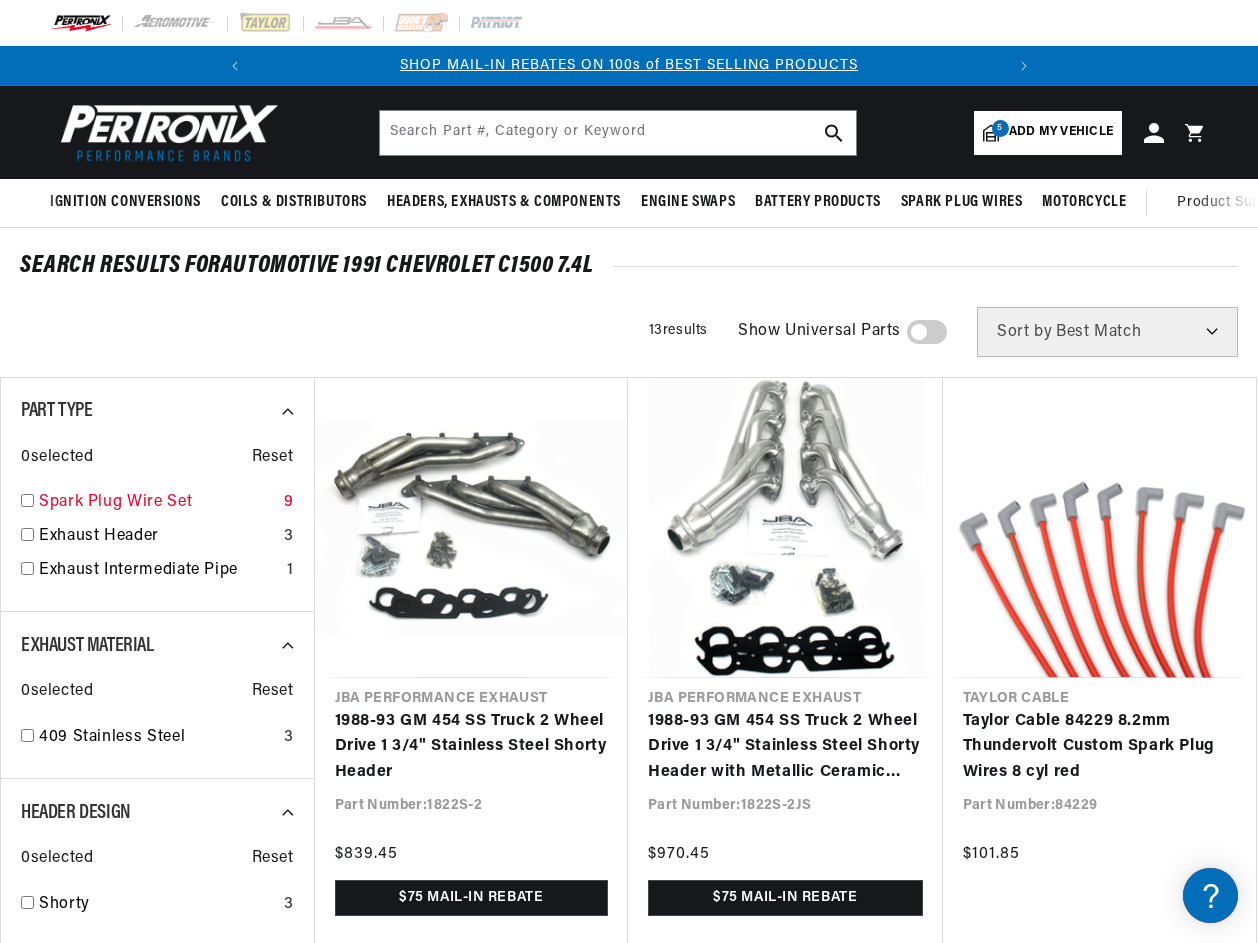 click on "Spark Plug Wire Set" at bounding box center [157, 503] 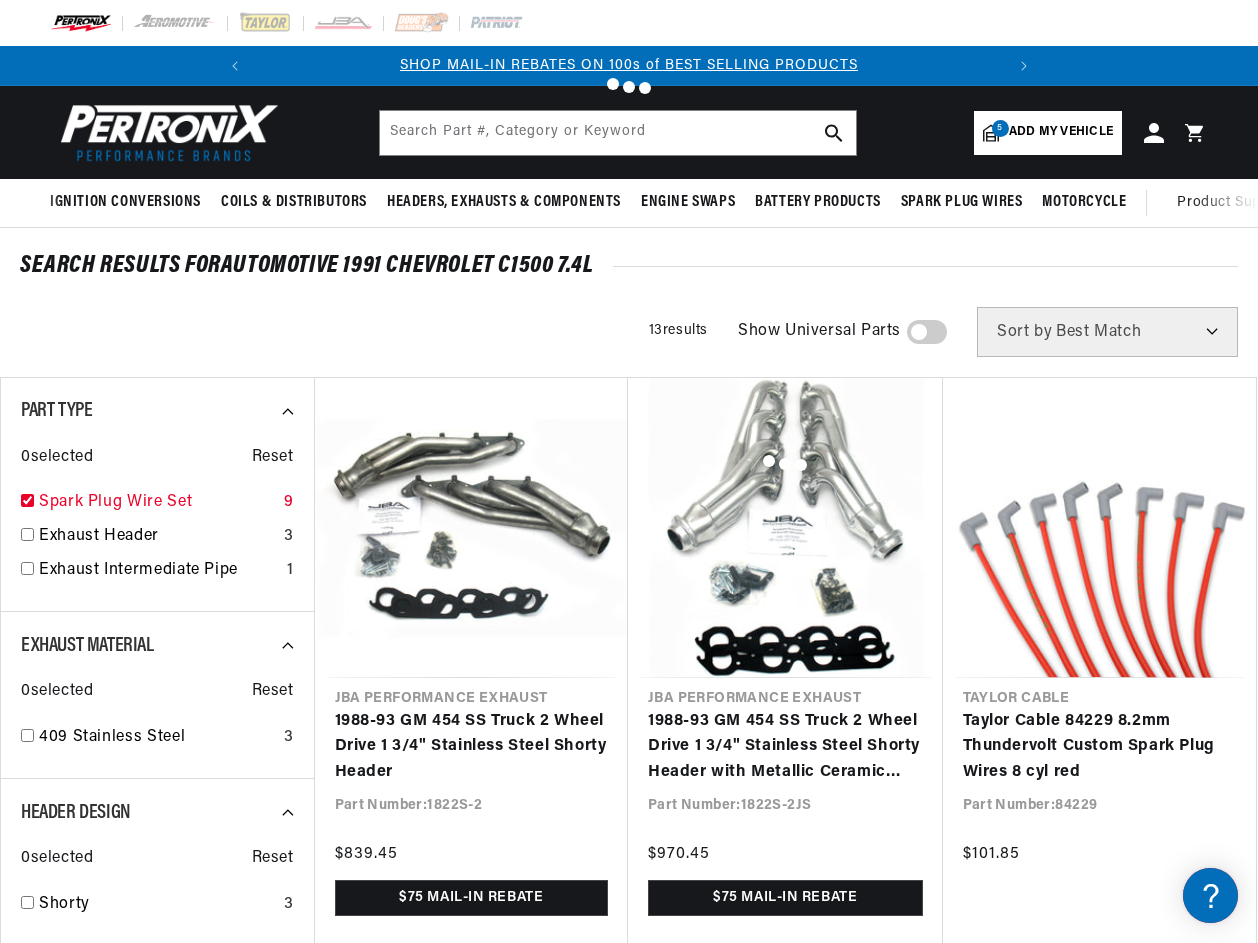 checkbox on "true" 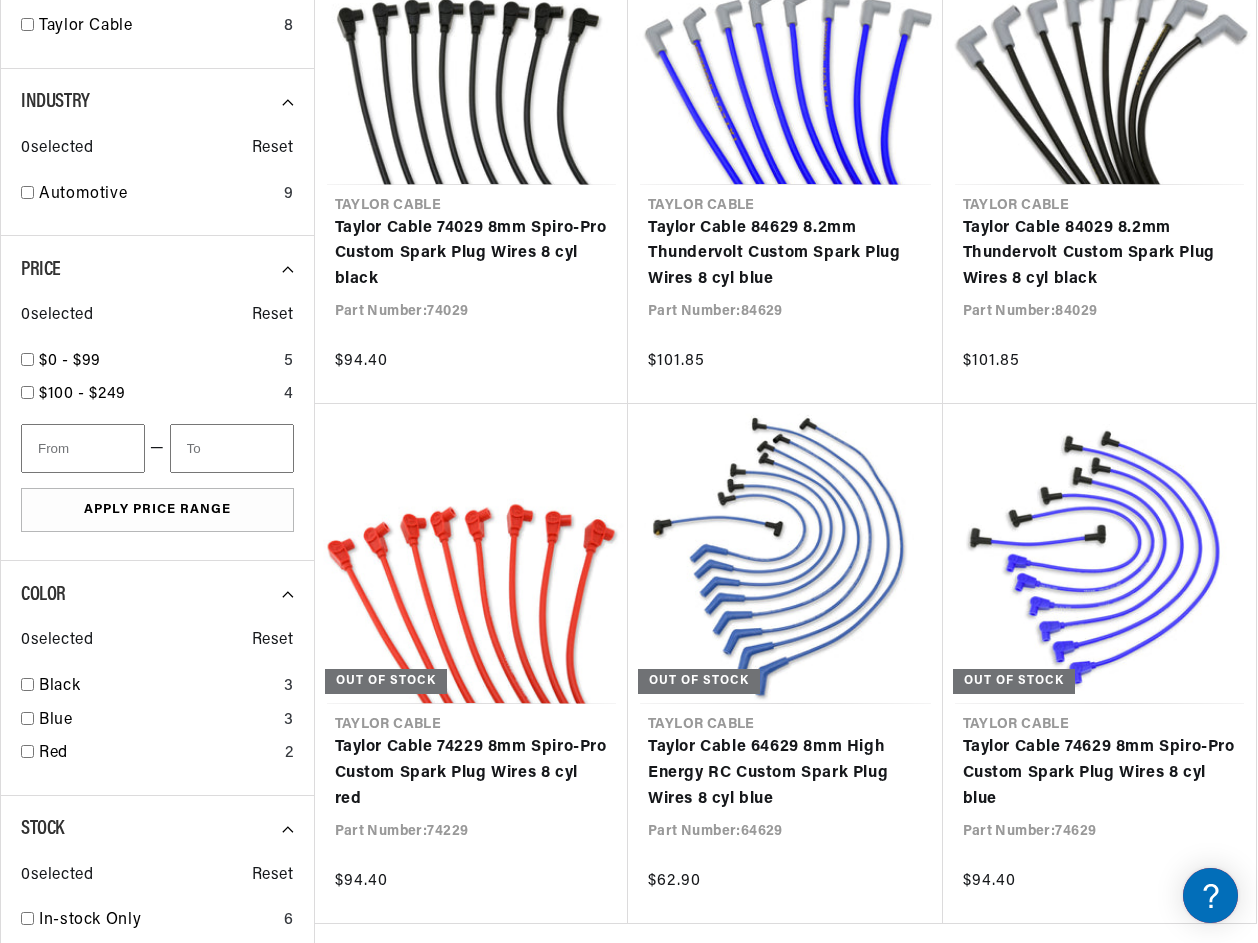 scroll, scrollTop: 1100, scrollLeft: 0, axis: vertical 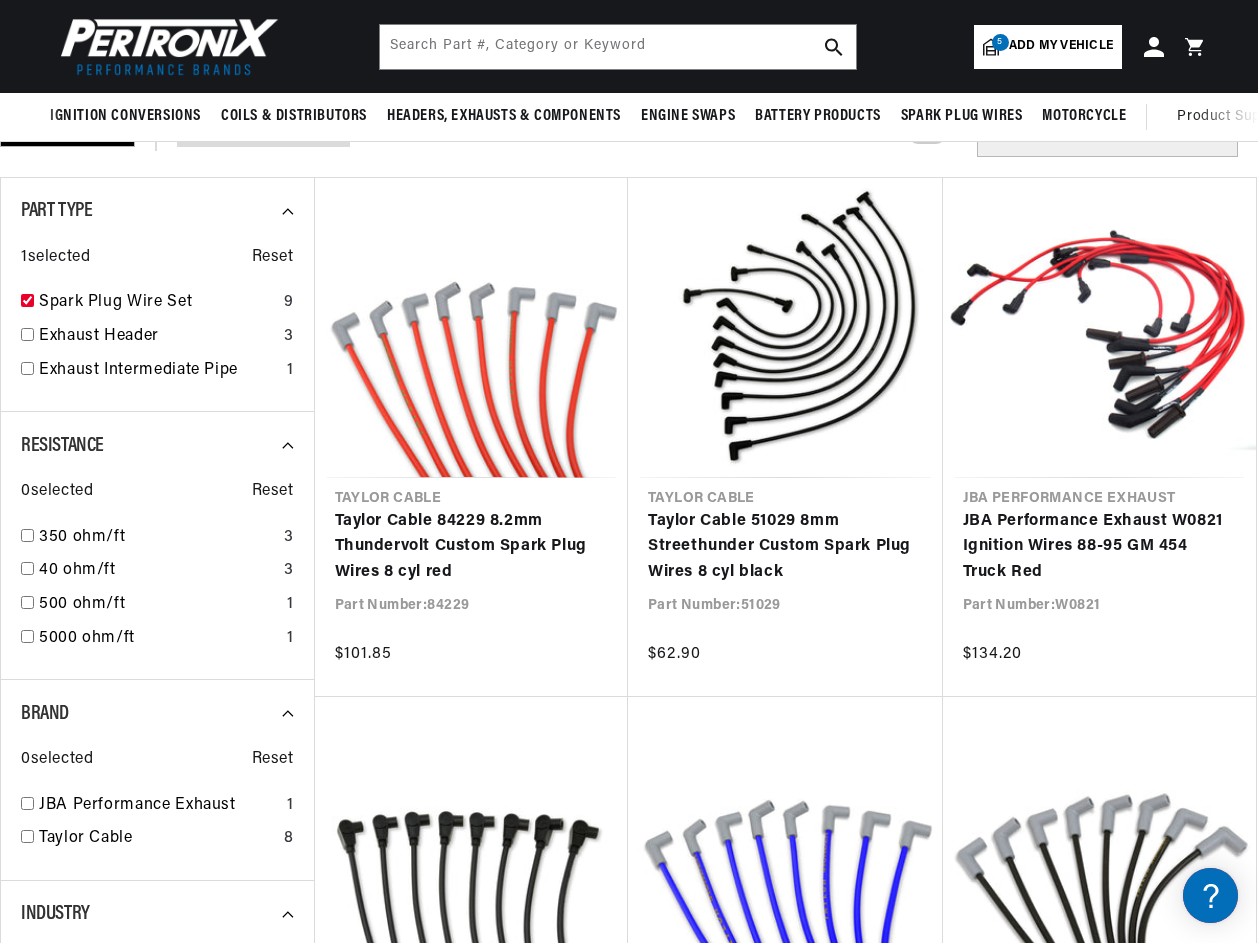 click on "Add my vehicle" at bounding box center [1061, 46] 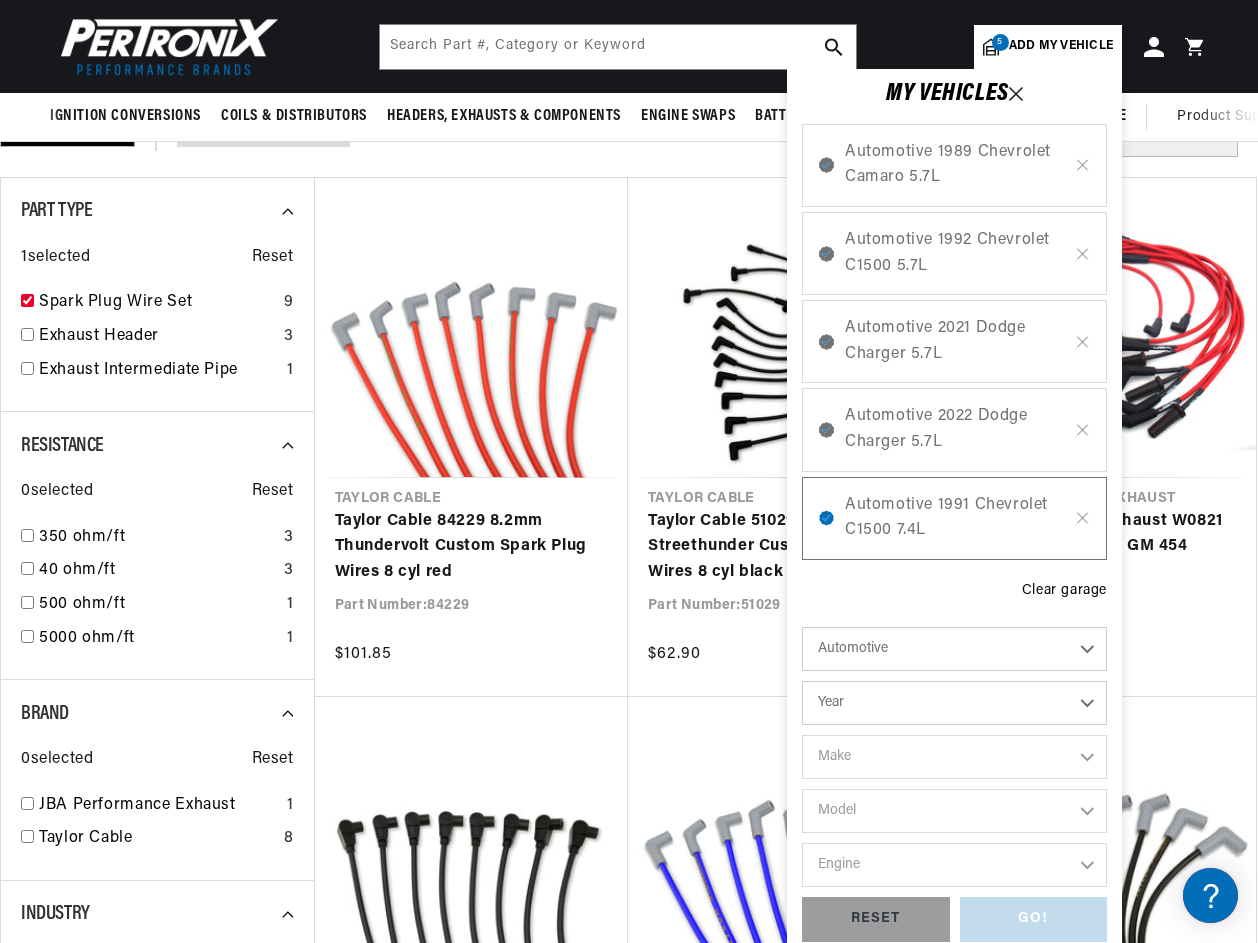 scroll, scrollTop: 0, scrollLeft: 747, axis: horizontal 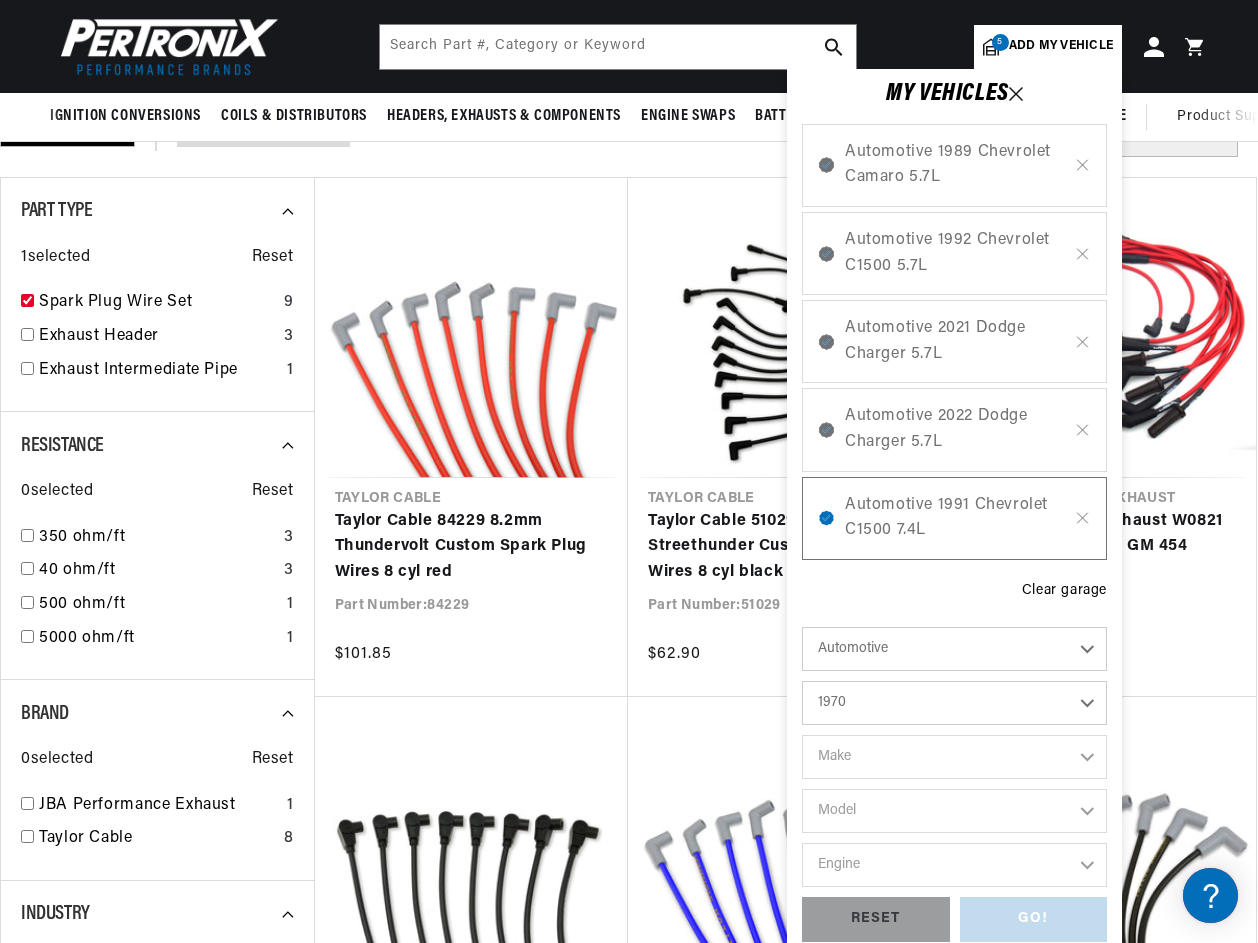 click on "Year
2022
2021
2020
2019
2018
2017
2016
2015
2014
2013
2012
2011
2010
2009
2008
2007
2006
2005
2004
2003
2002
2001
2000
1999
1998
1997
1996
1995
1994
1993
1992
1991
1990
1989
1988
1987
1986 1985" at bounding box center [954, 703] 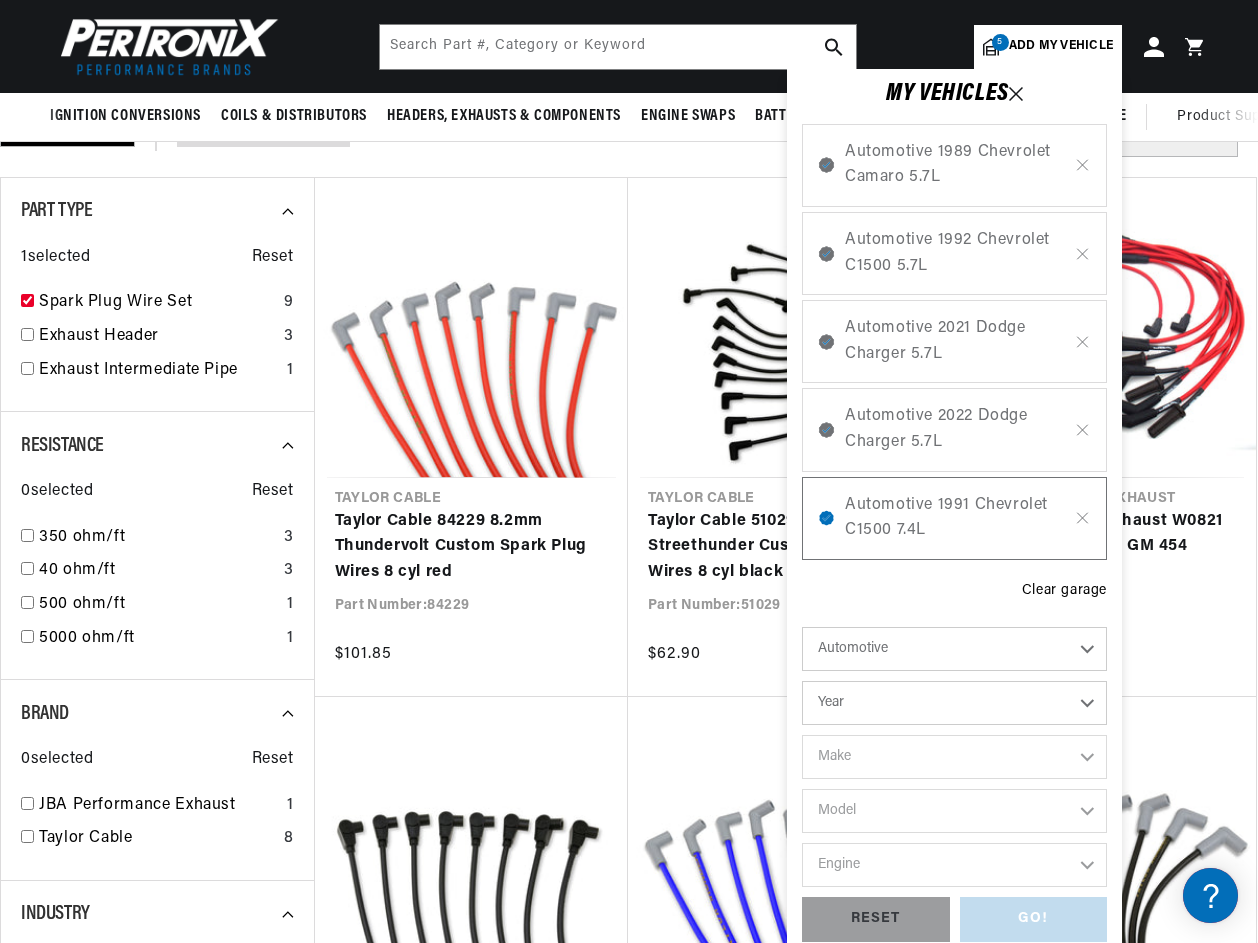 select on "1970" 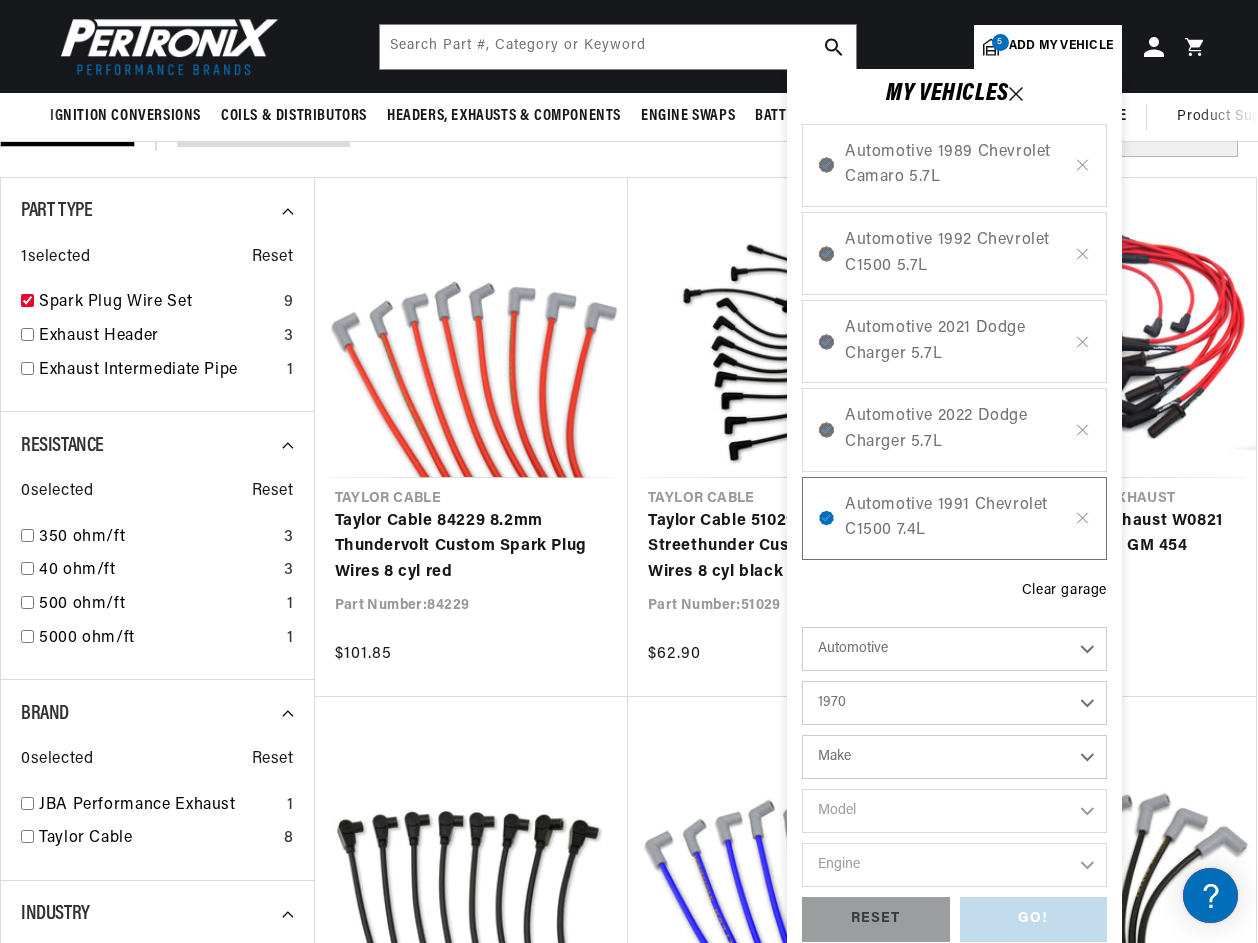 click on "Make
Alfa Romeo
American Motors
Aston Martin
Audi
Austin
Austin Healey
Avanti
BMW
Buick
Cadillac
Checker
Chevrolet
Chrysler
Citroen
Dodge
Ferrari
Fiat
Ford
Ford (Europe)
GMC
Honda
IHC Truck
International
Jaguar
Jeep
Lamborghini
Lancia
Lincoln
Lotus
Maserati
Mercedes-Benz
Mercury
MG" at bounding box center (954, 757) 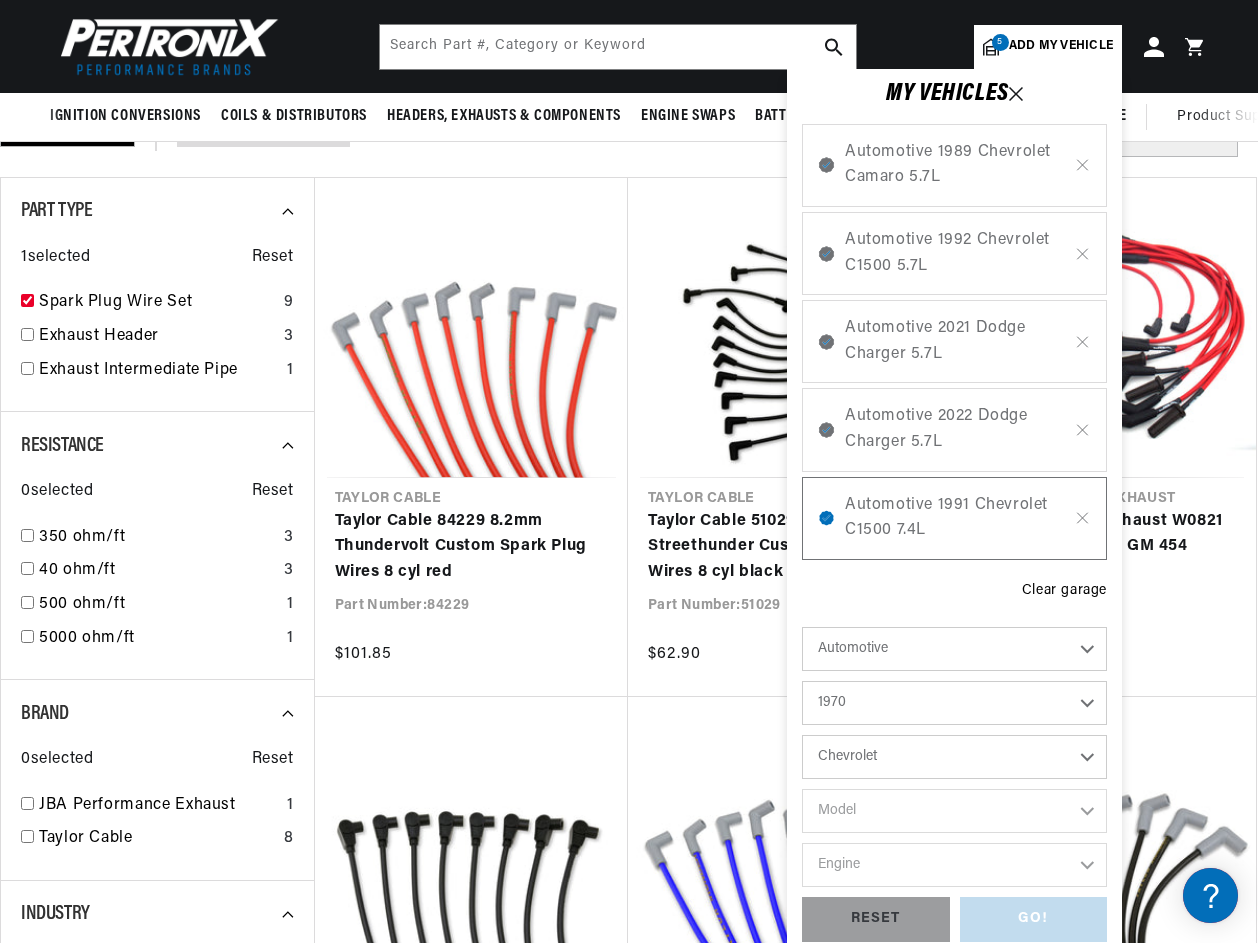 click on "Make
Alfa Romeo
American Motors
Aston Martin
Audi
Austin
Austin Healey
Avanti
BMW
Buick
Cadillac
Checker
Chevrolet
Chrysler
Citroen
Dodge
Ferrari
Fiat
Ford
Ford (Europe)
GMC
Honda
IHC Truck
International
Jaguar
Jeep
Lamborghini
Lancia
Lincoln
Lotus
Maserati
Mercedes-Benz
Mercury
MG" at bounding box center (954, 757) 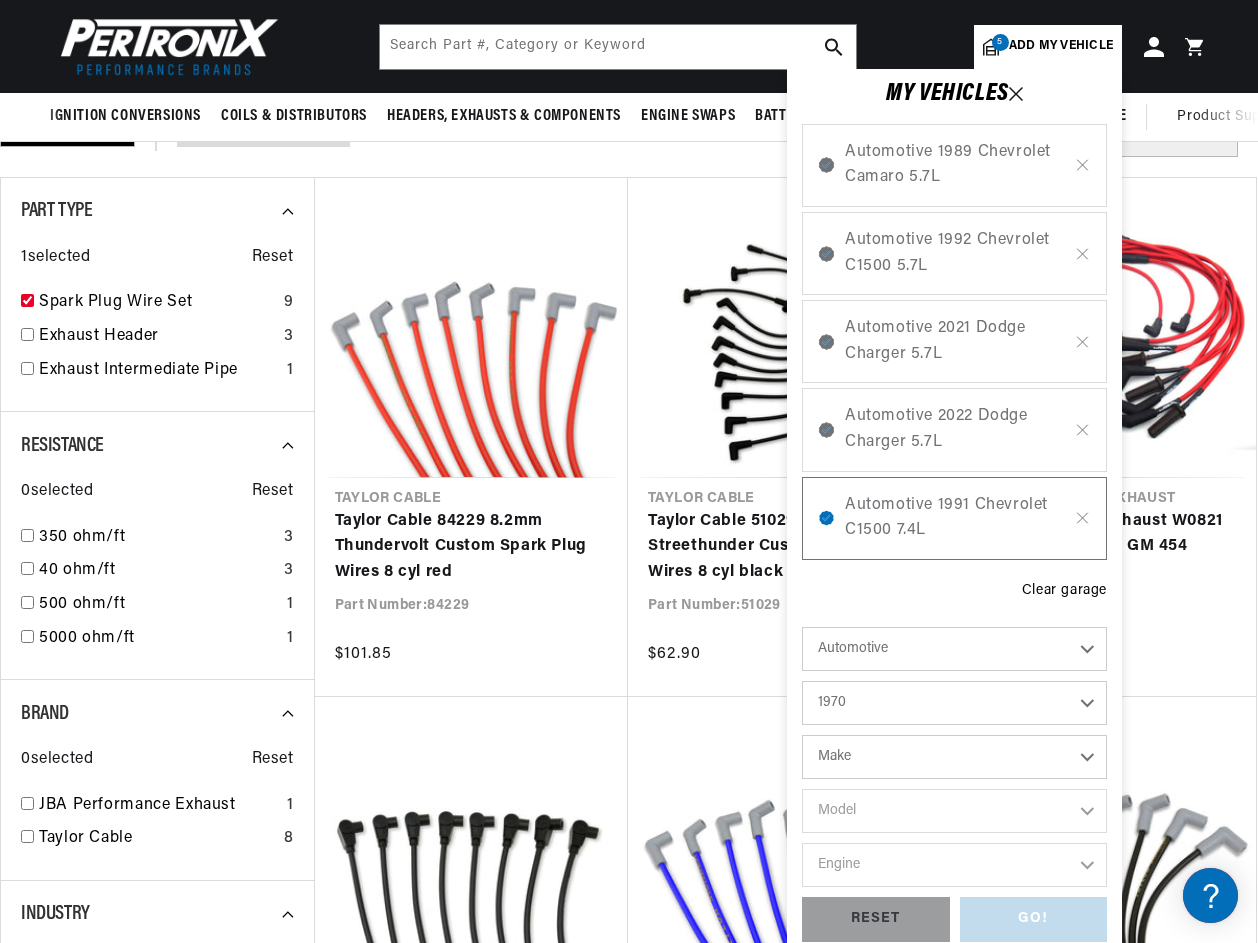 select on "Chevrolet" 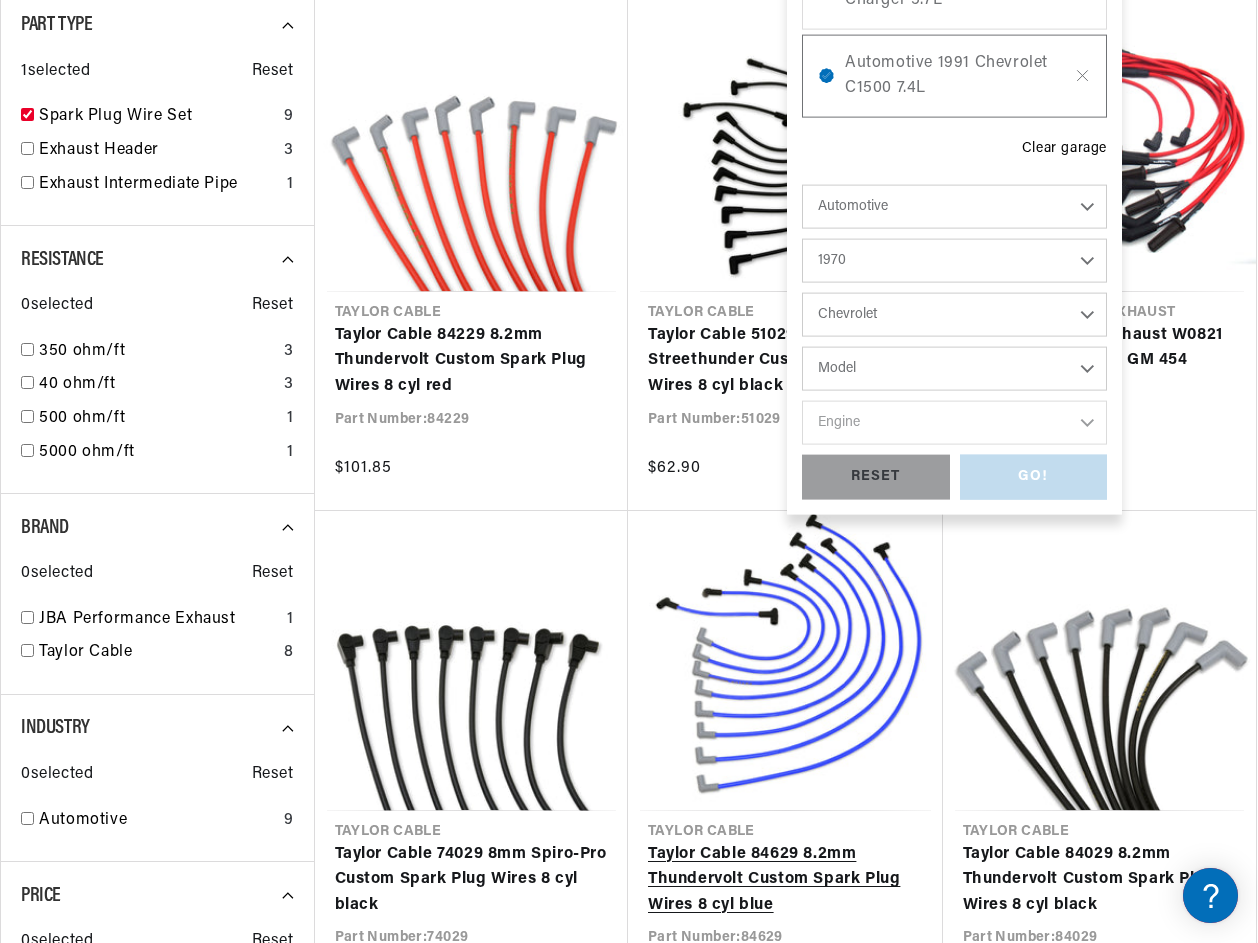 scroll, scrollTop: 600, scrollLeft: 0, axis: vertical 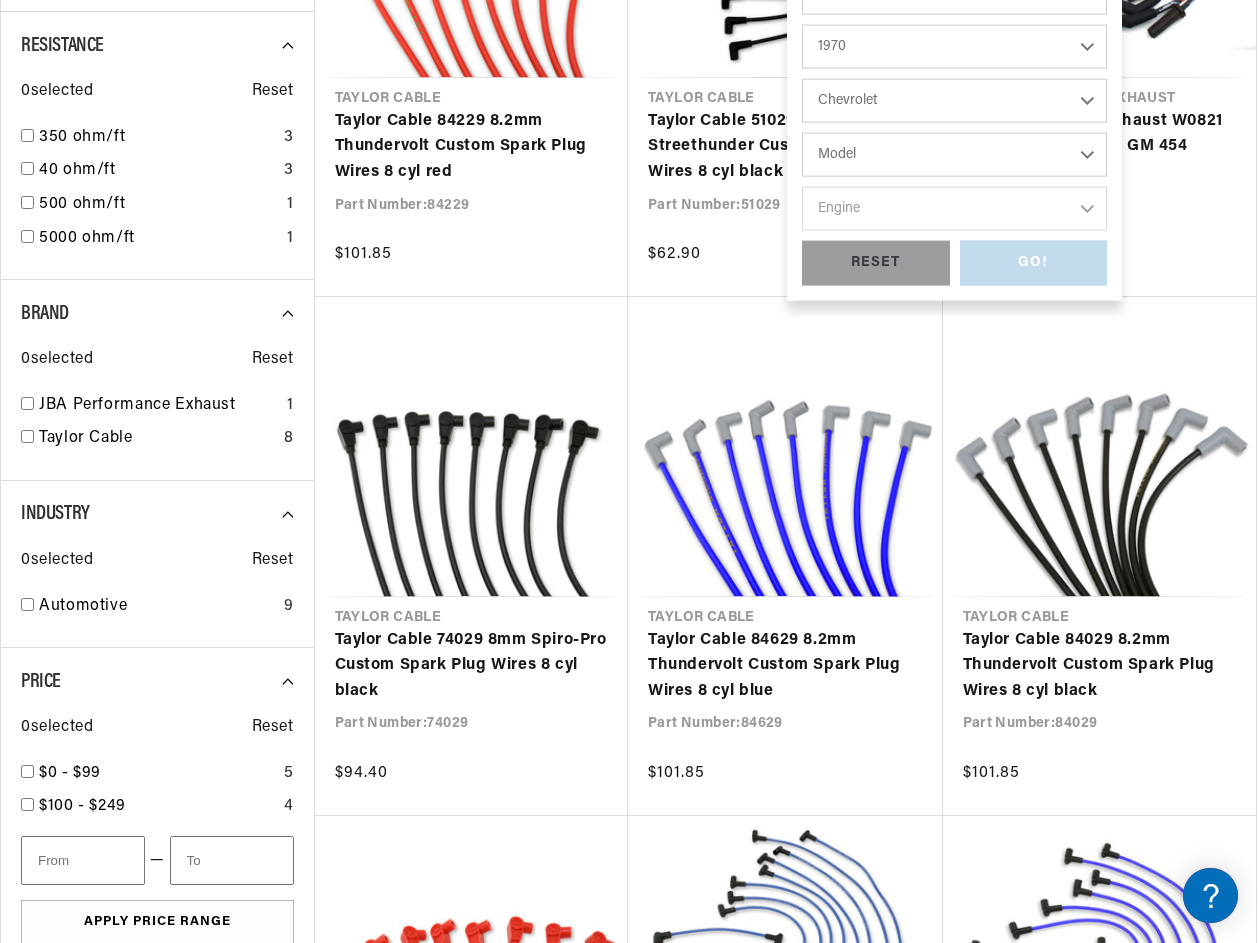 click on "Model
Bel Air
Biscayne
Blazer
Brookwood
C10 Pickup
C10 Suburban
C20 Pickup
C20 Suburban
C30 Pickup
C50
C60
Camaro
Caprice
Chevelle
Corvette
El Camino
Estate
G10 Van
G20 Van
Impala
K10 Pickup
K10 Suburban
K20 Pickup
K20 Suburban
K30 Pickup
Kingswood
Monte Carlo
Nova
P10 Van
P20 Van
P30 Van
Townsman" at bounding box center [954, 155] 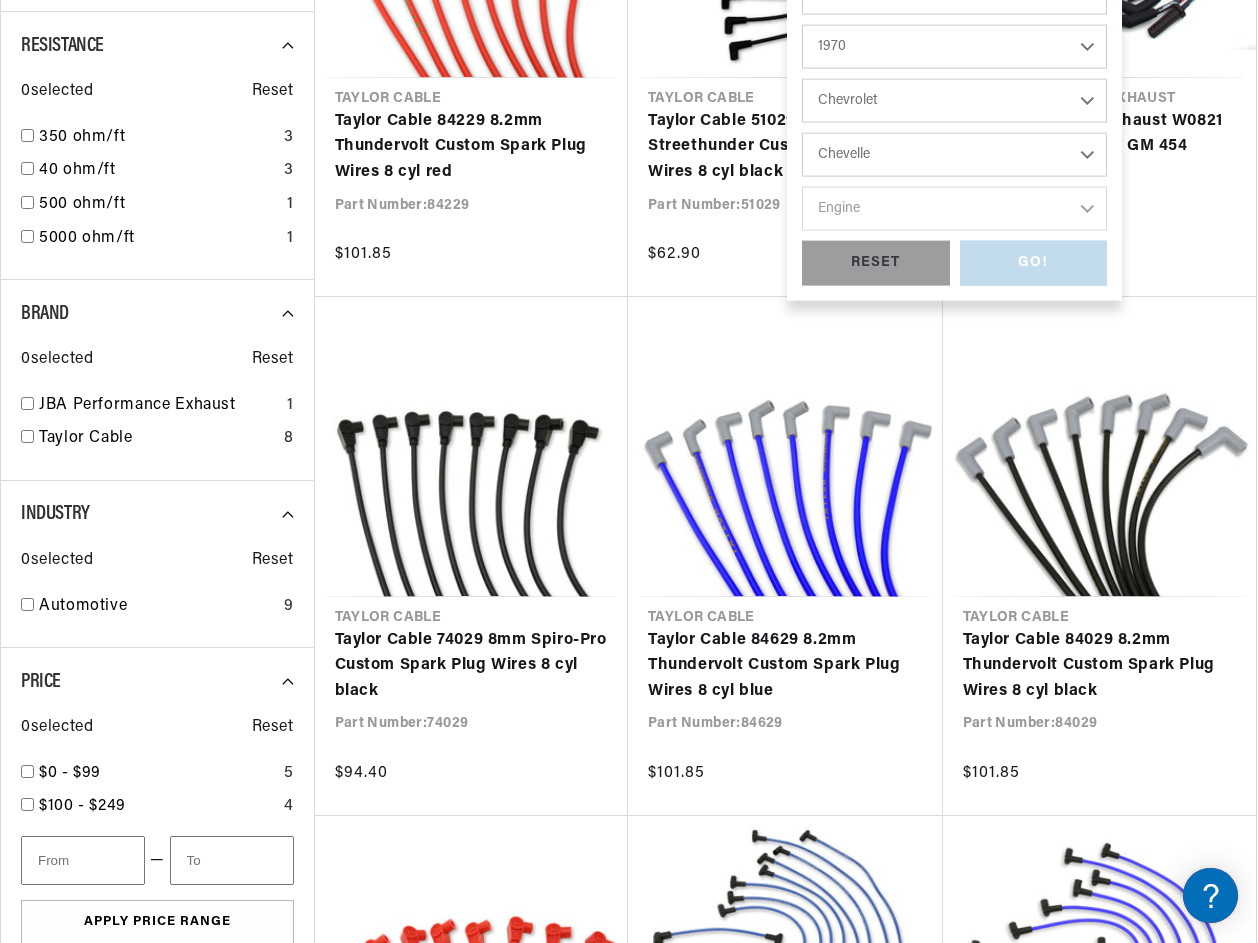 click on "Model
Bel Air
Biscayne
Blazer
Brookwood
C10 Pickup
C10 Suburban
C20 Pickup
C20 Suburban
C30 Pickup
C50
C60
Camaro
Caprice
Chevelle
Corvette
El Camino
Estate
G10 Van
G20 Van
Impala
K10 Pickup
K10 Suburban
K20 Pickup
K20 Suburban
K30 Pickup
Kingswood
Monte Carlo
Nova
P10 Van
P20 Van
P30 Van
Townsman" at bounding box center (954, 155) 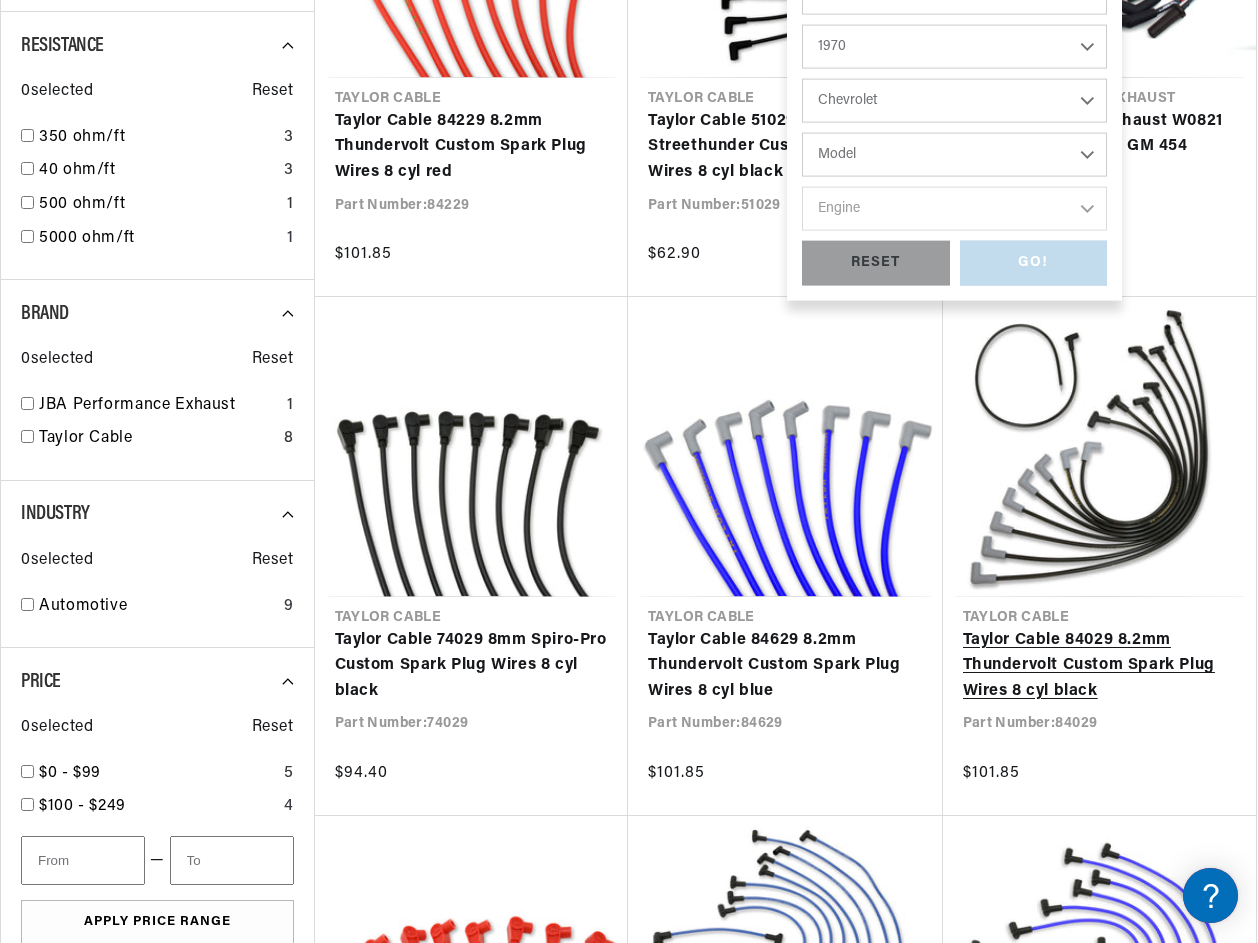 select on "Chevelle" 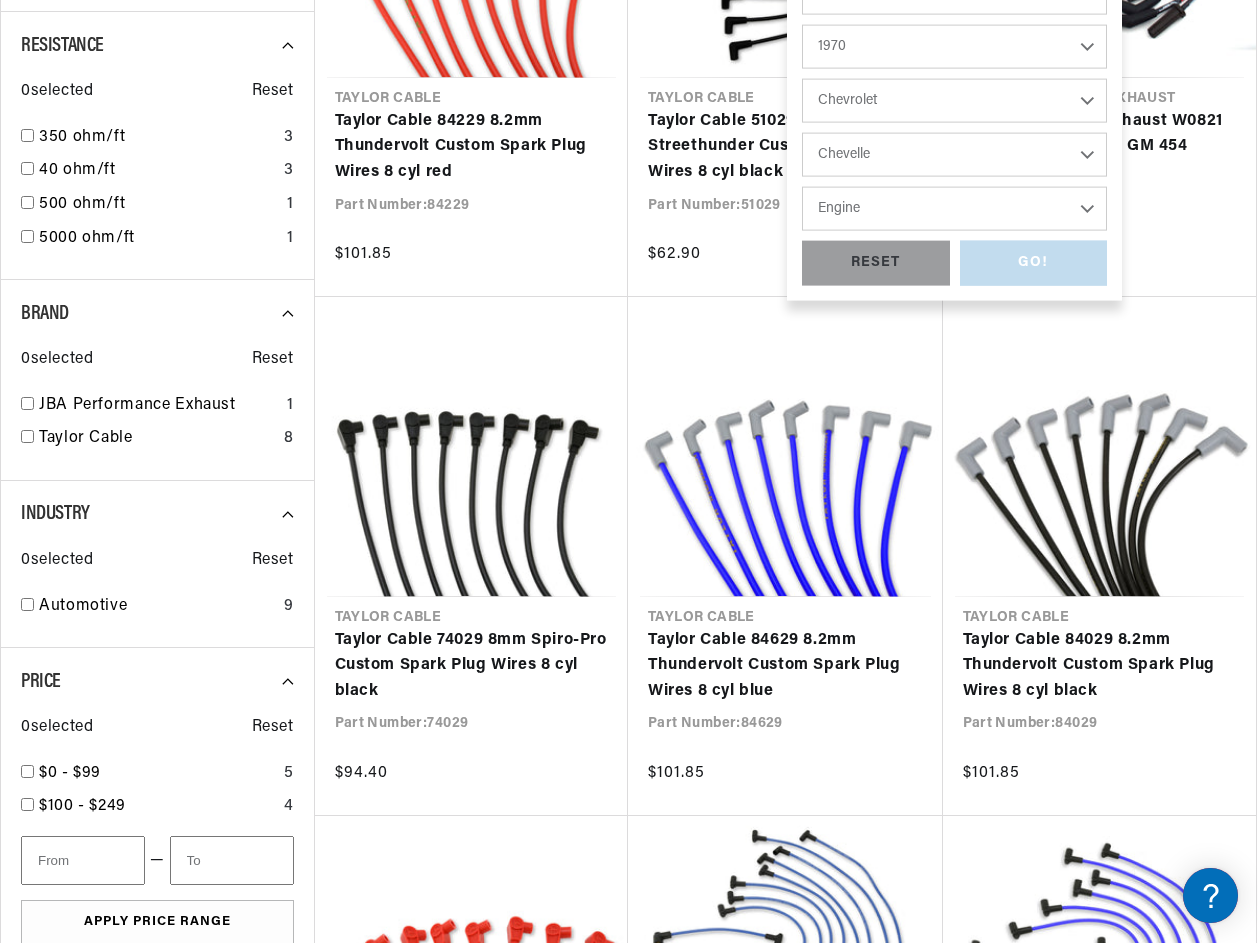 click on "Engine
3.2L
4.6L
5.3L
5.4L
230cid / 3.8L
250cid / 4.1L
305cid / 5.0L
307cid / 5.0L
350cid / 5.7L
396cid / 6.5L
400cid / 6.6L
454cid / 7.4L" at bounding box center (954, 209) 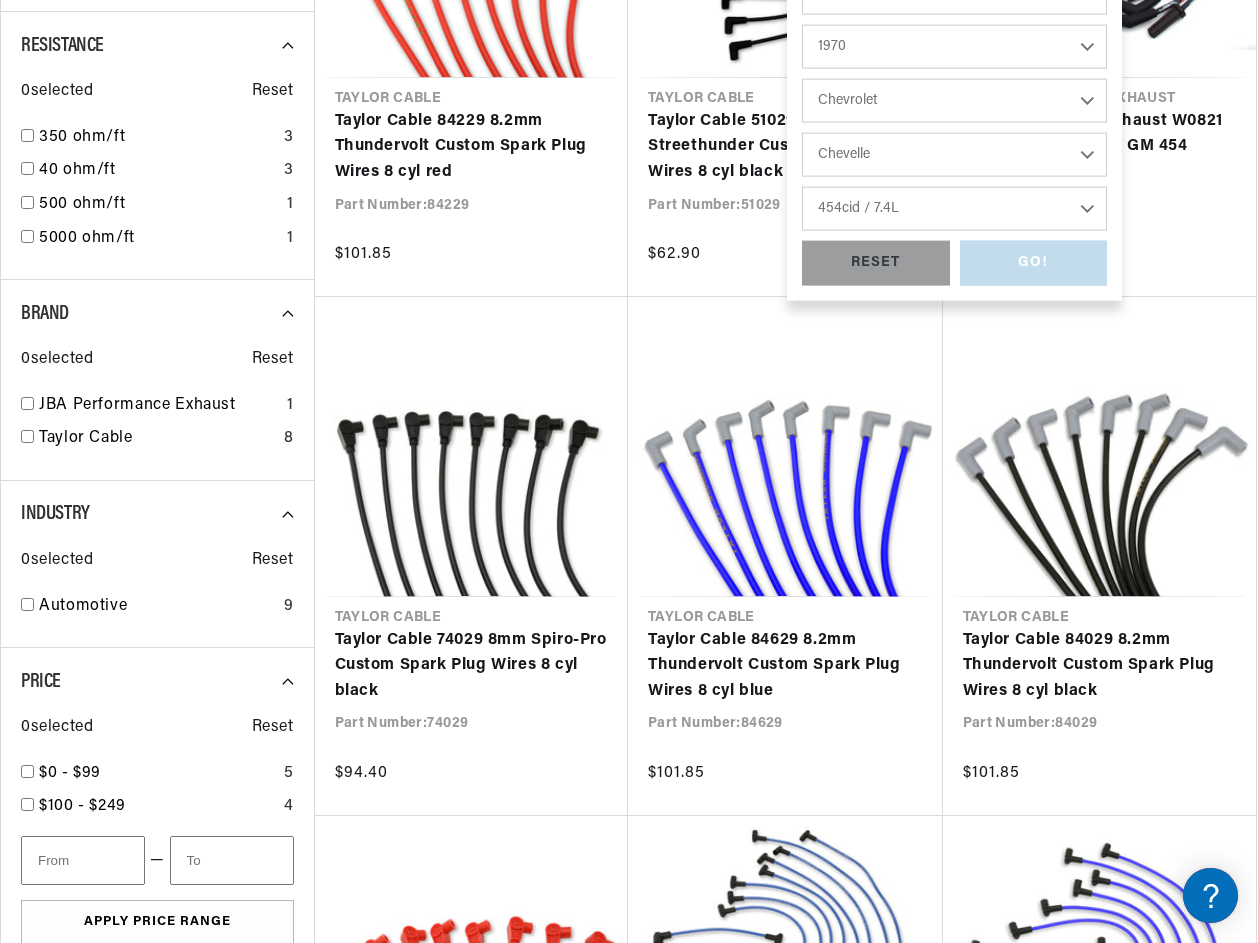 click on "Engine
3.2L
4.6L
5.3L
5.4L
230cid / 3.8L
250cid / 4.1L
305cid / 5.0L
307cid / 5.0L
350cid / 5.7L
396cid / 6.5L
400cid / 6.6L
454cid / 7.4L" at bounding box center (954, 209) 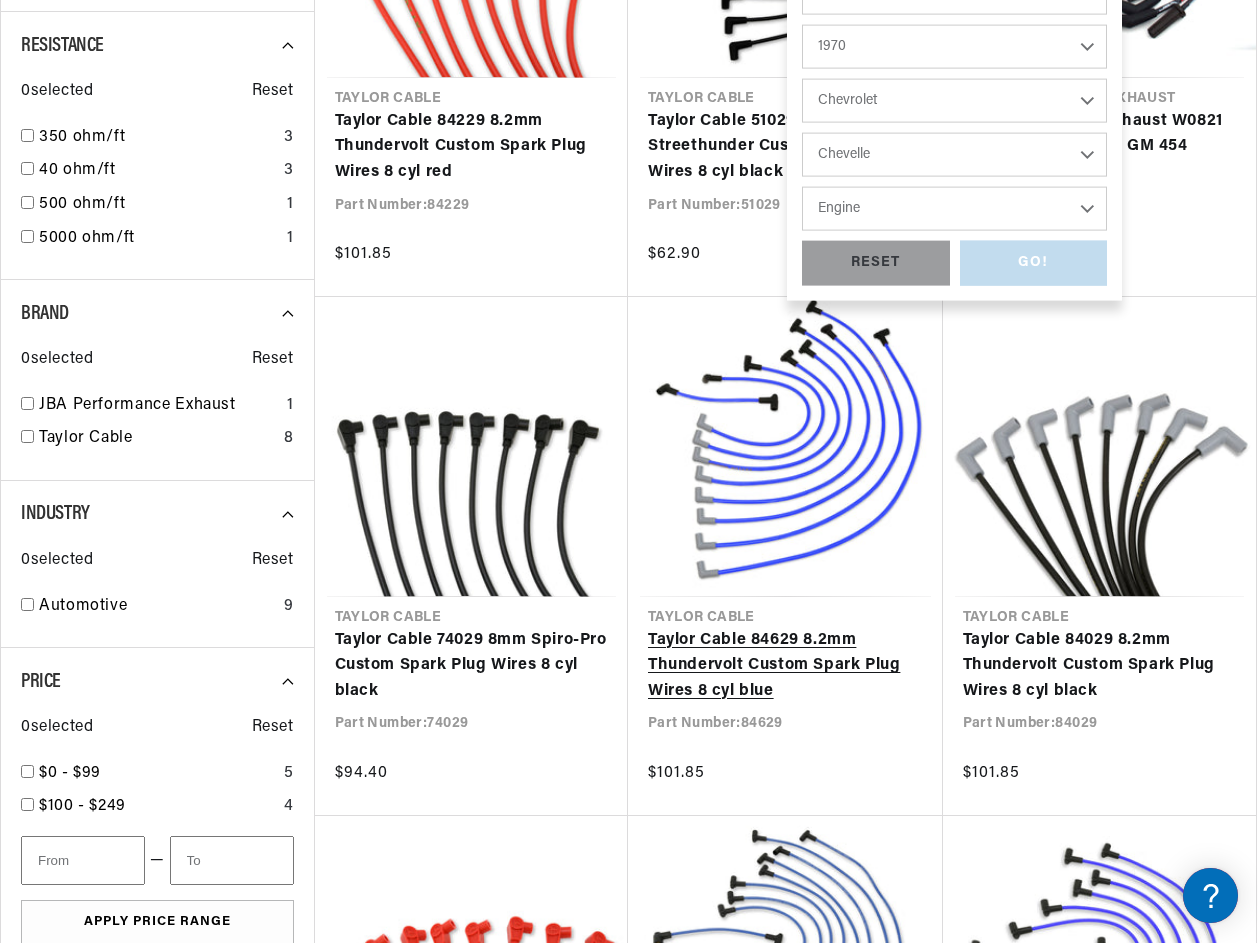 select on "454cid-7.4L" 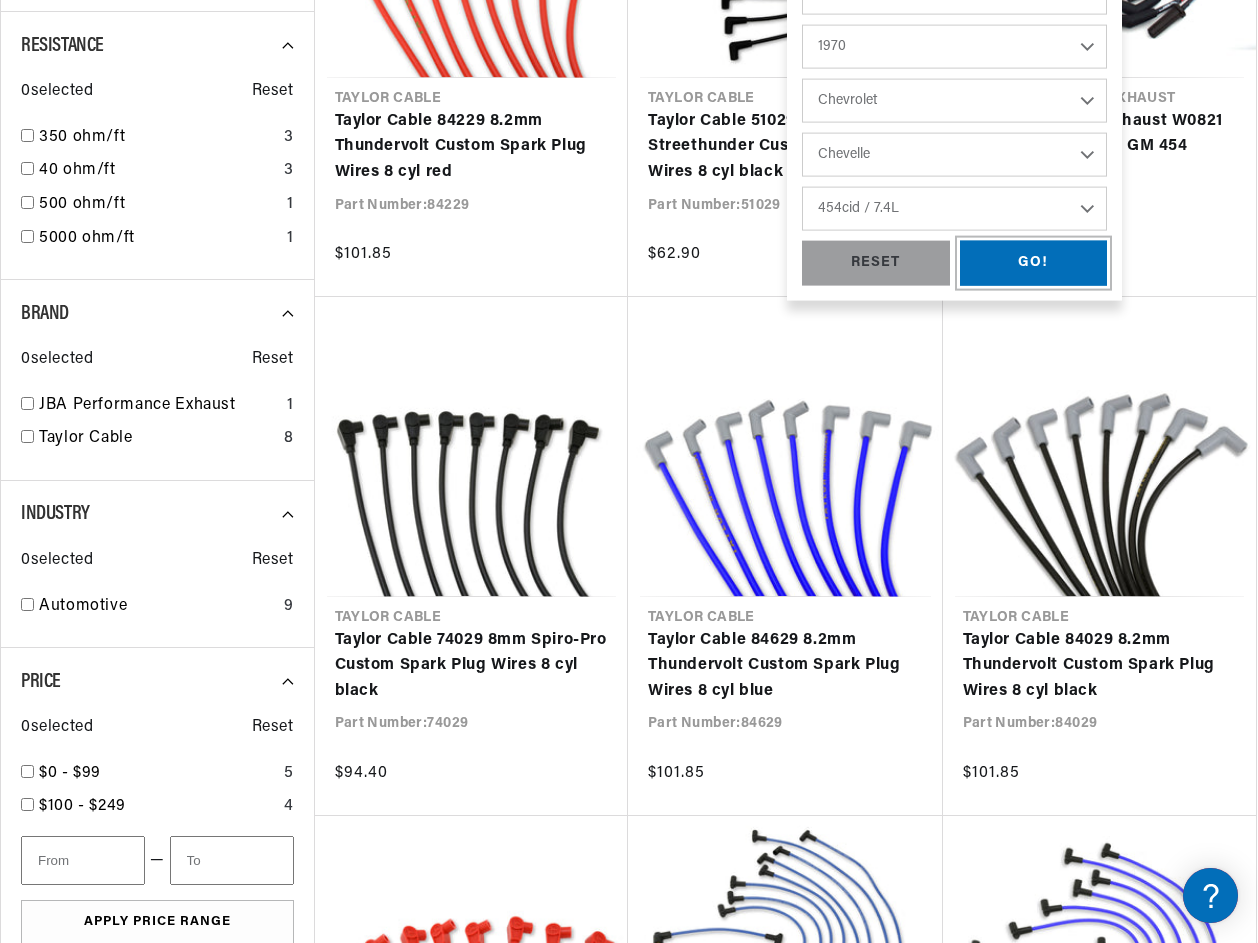 click on "GO!" at bounding box center [1034, 263] 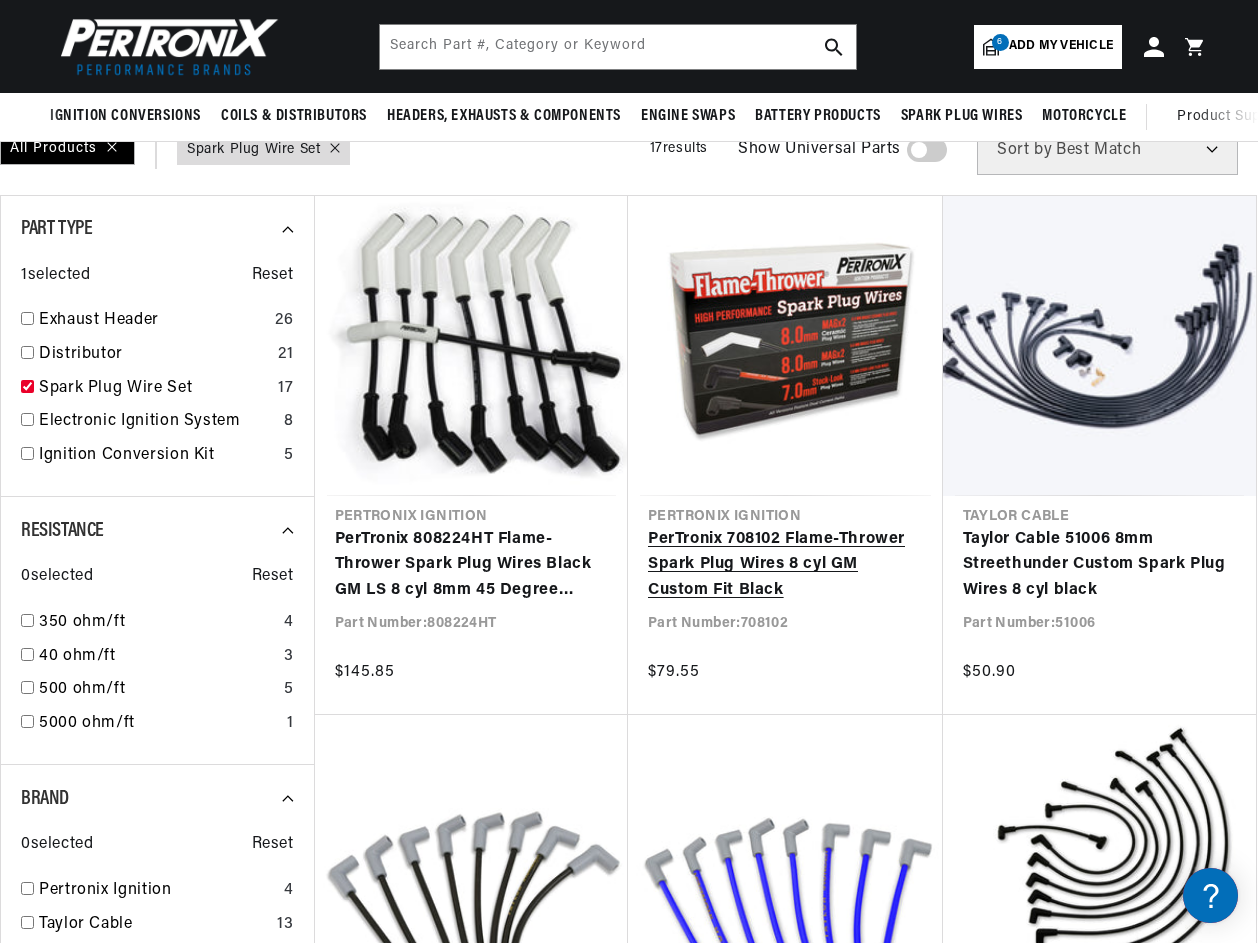 scroll, scrollTop: 100, scrollLeft: 0, axis: vertical 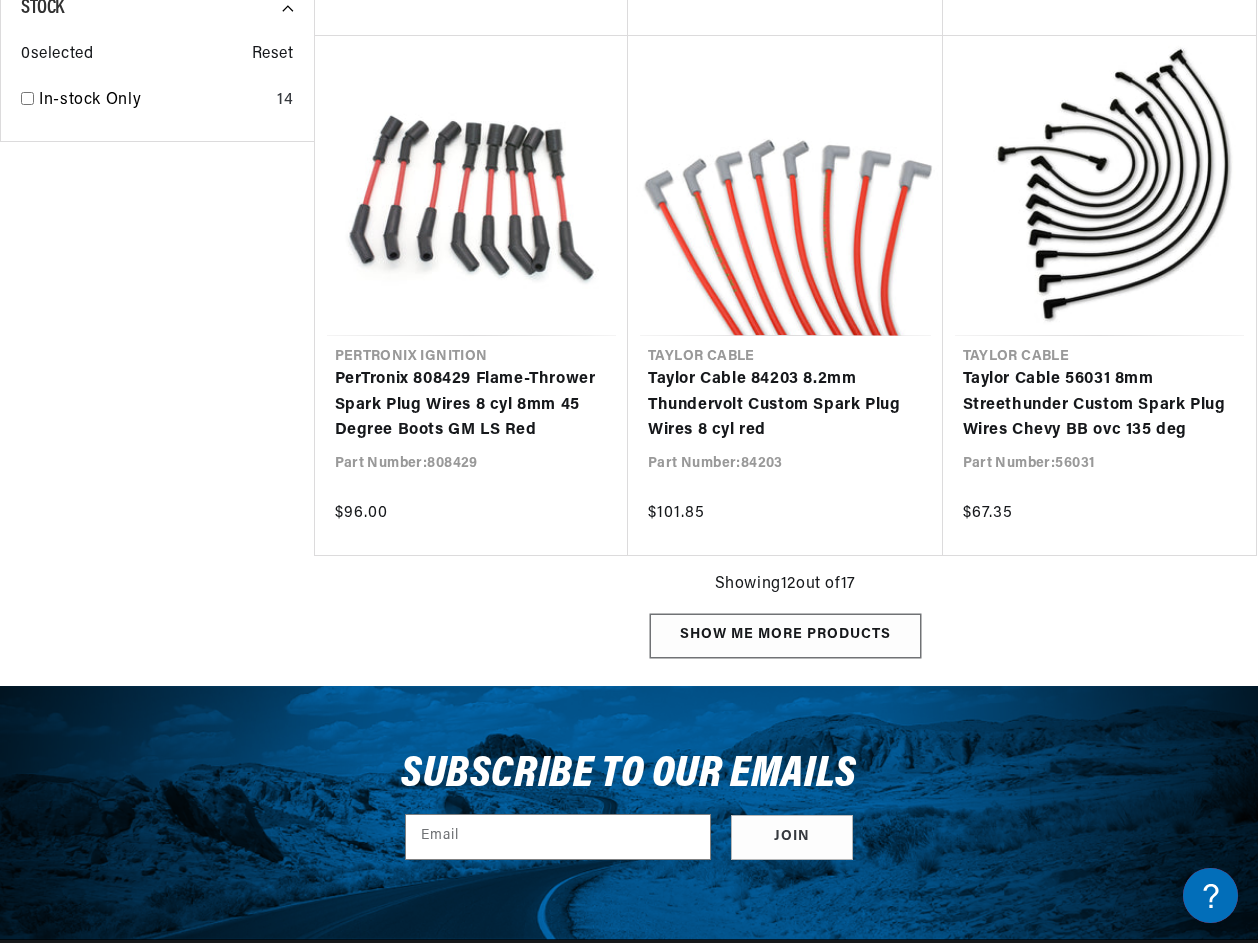 click on "Show me more products" at bounding box center [785, 636] 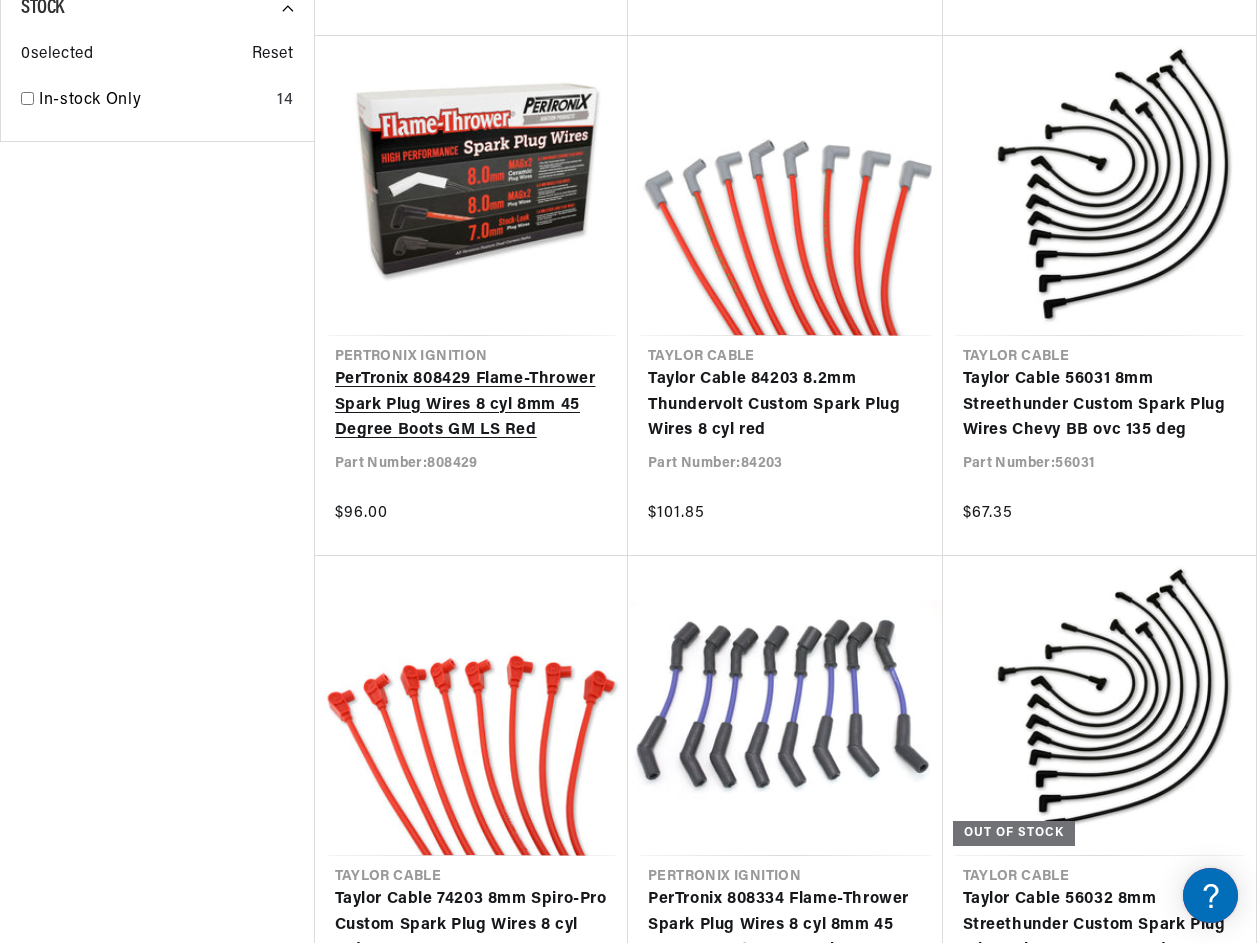 scroll, scrollTop: 0, scrollLeft: 0, axis: both 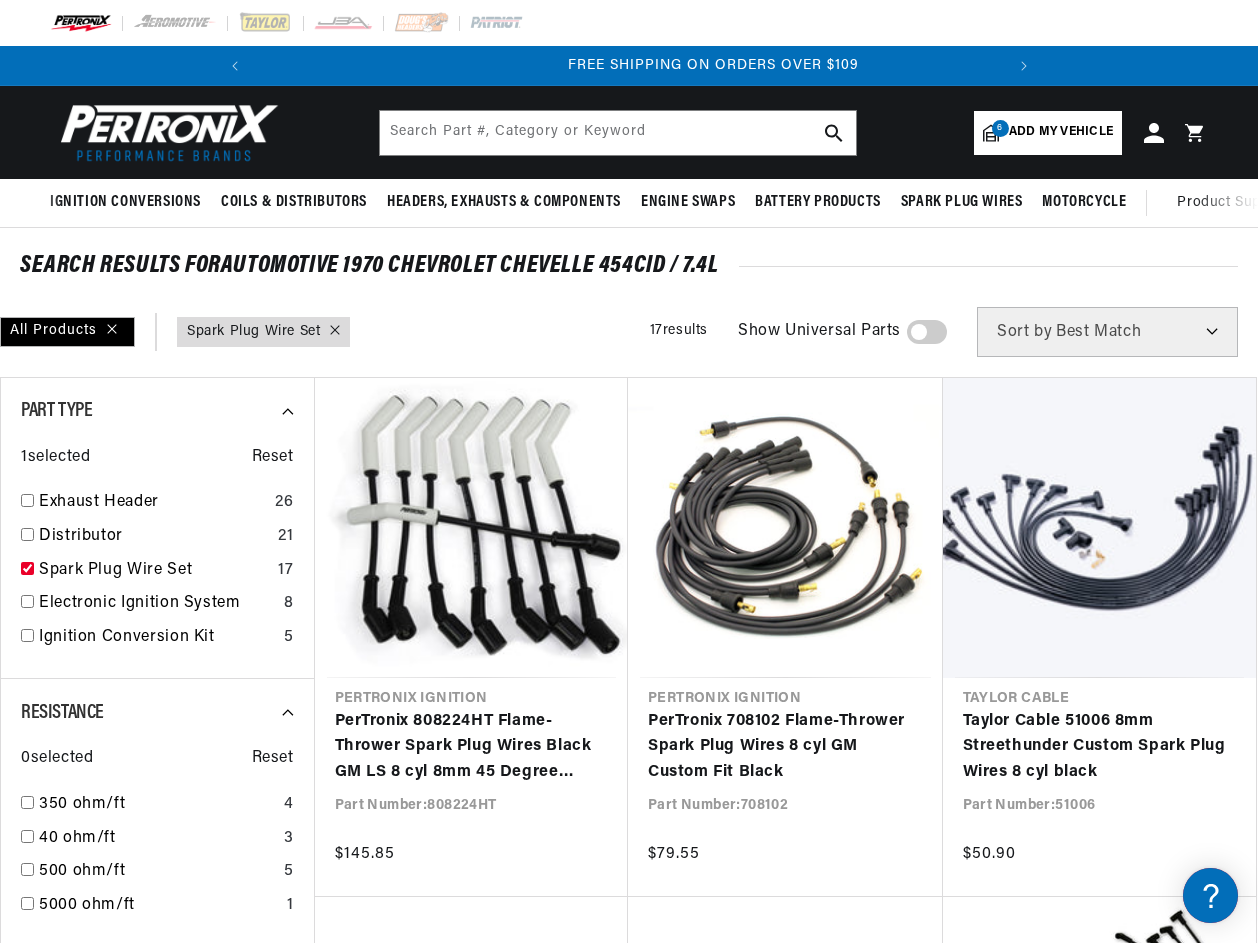 click on "6 Add my vehicle" at bounding box center [1048, 133] 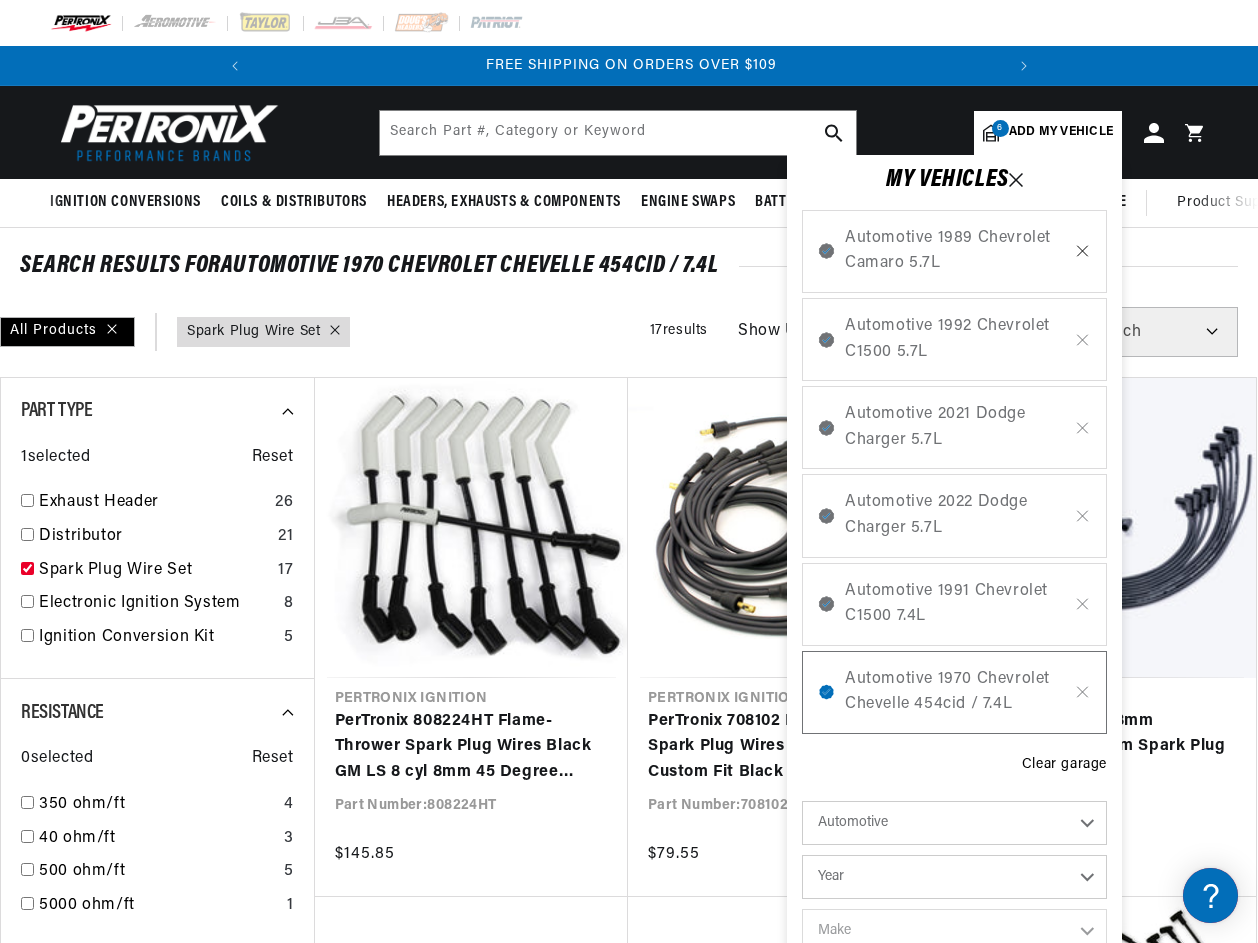click 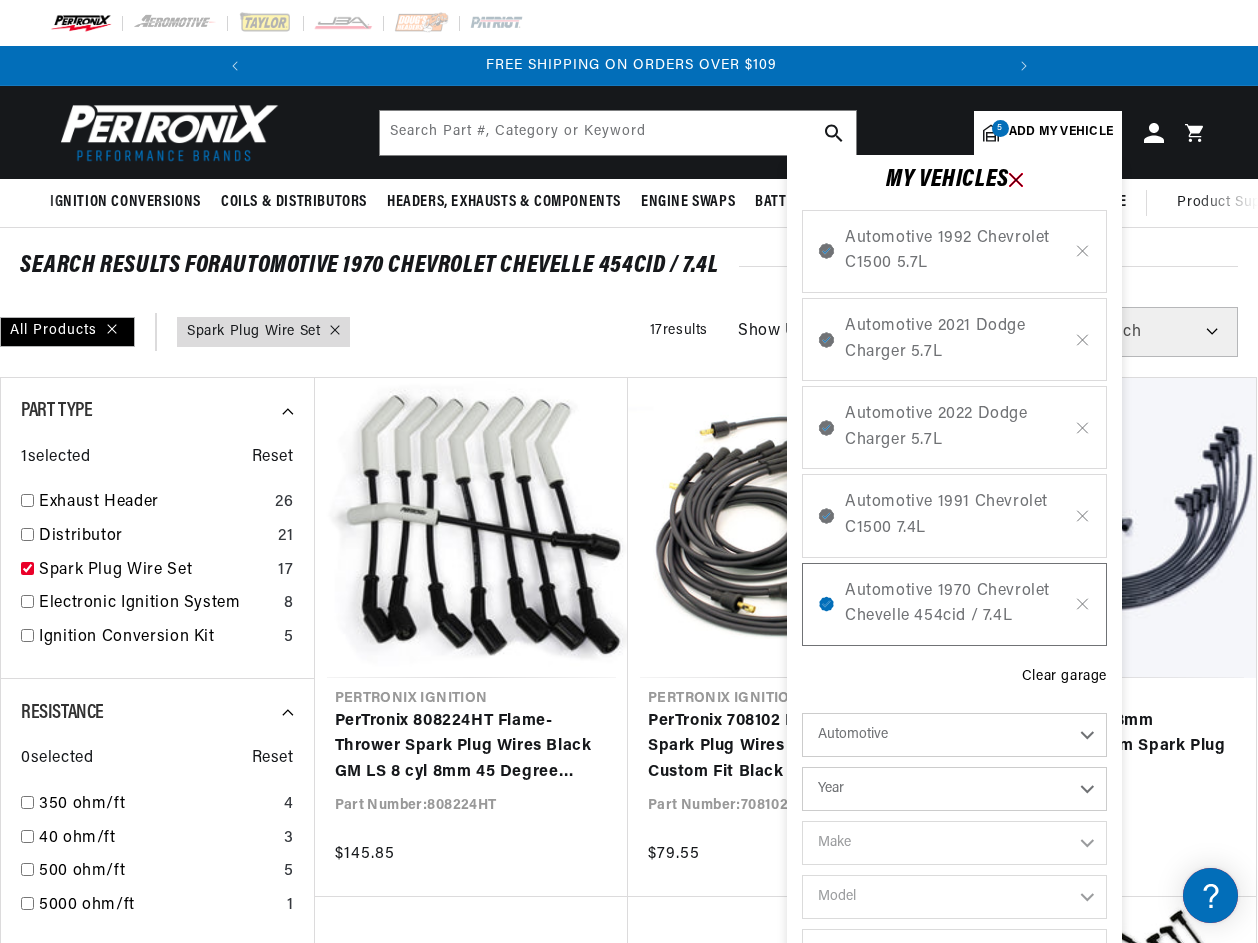 click 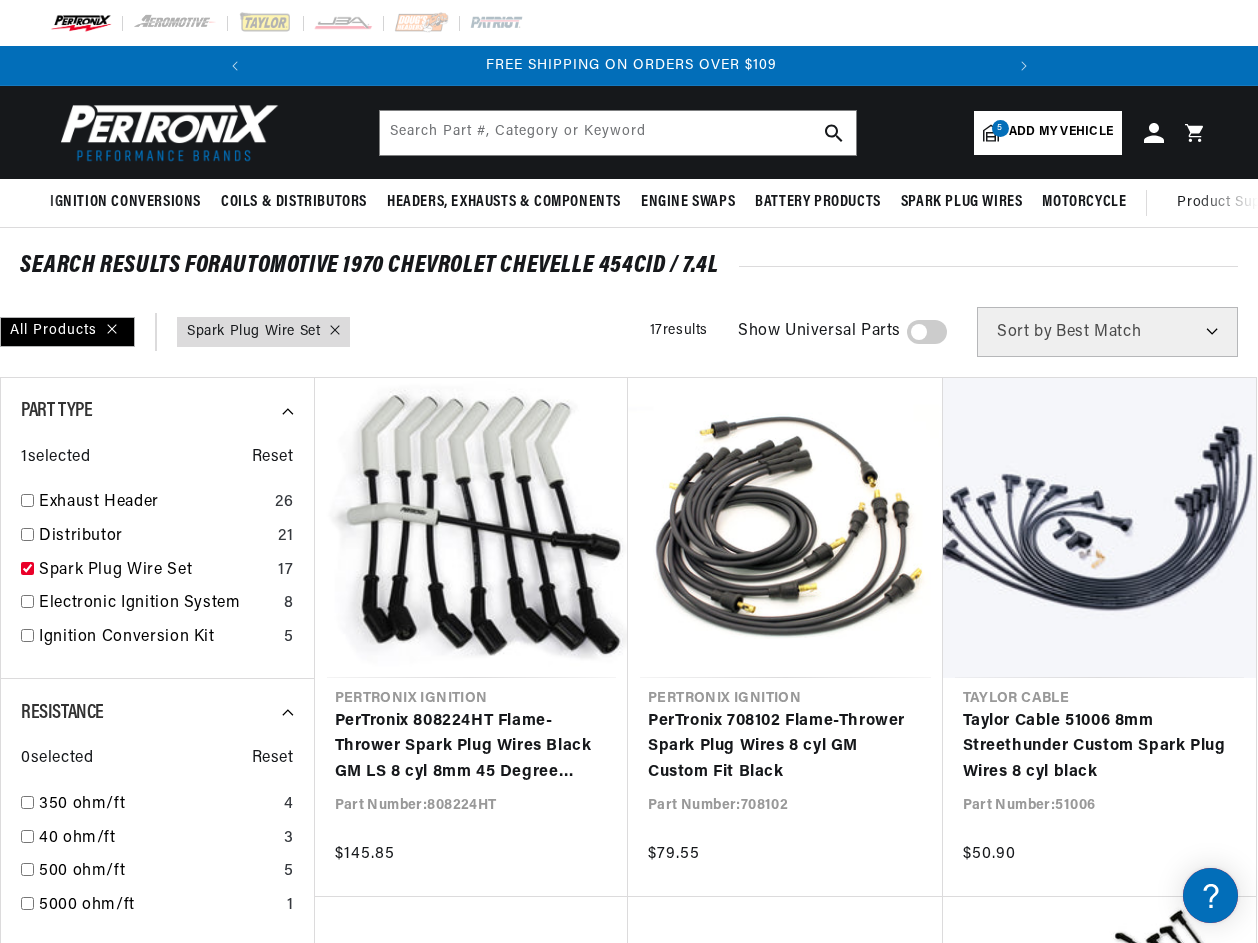 click on "5 Add my vehicle" at bounding box center [1048, 133] 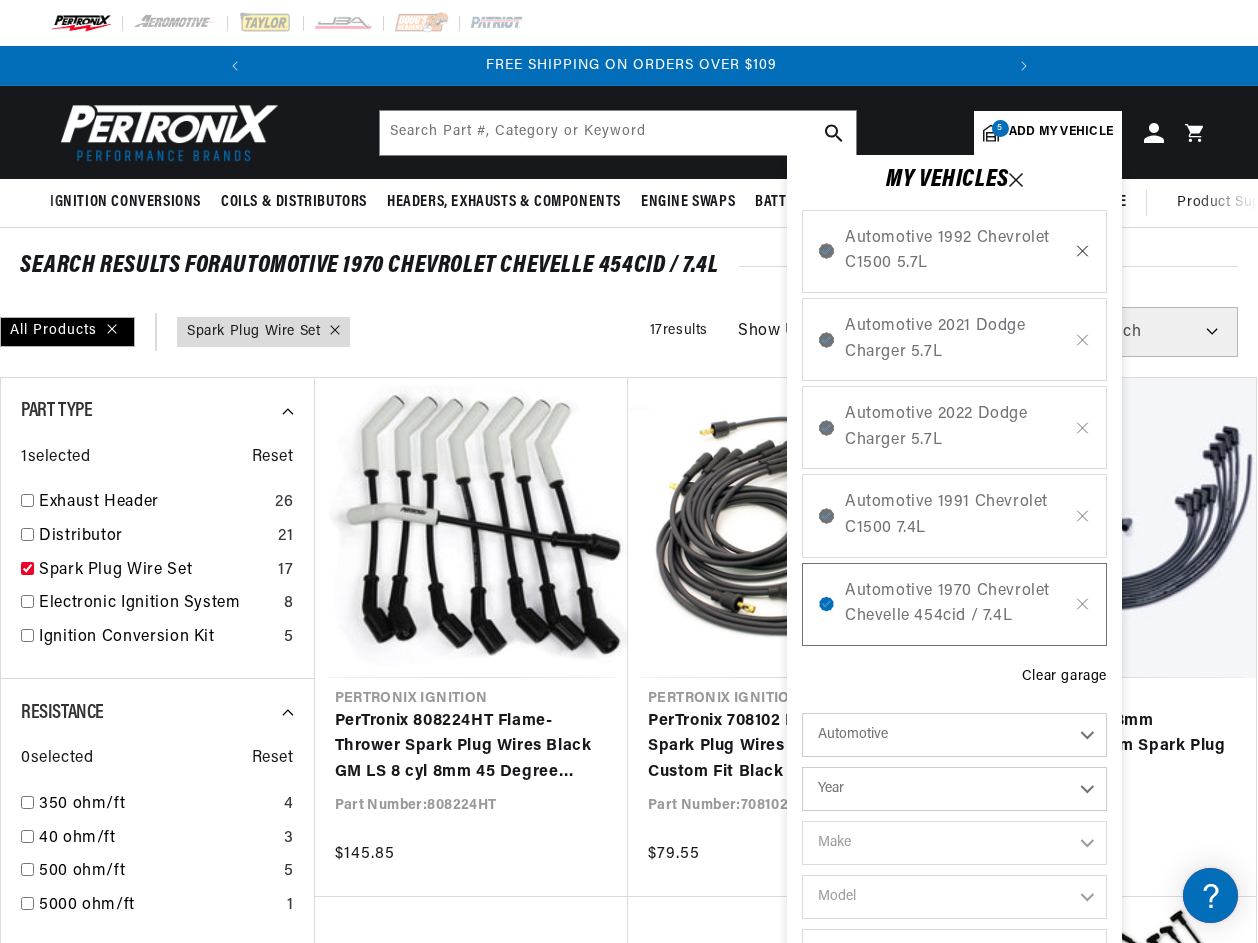 click 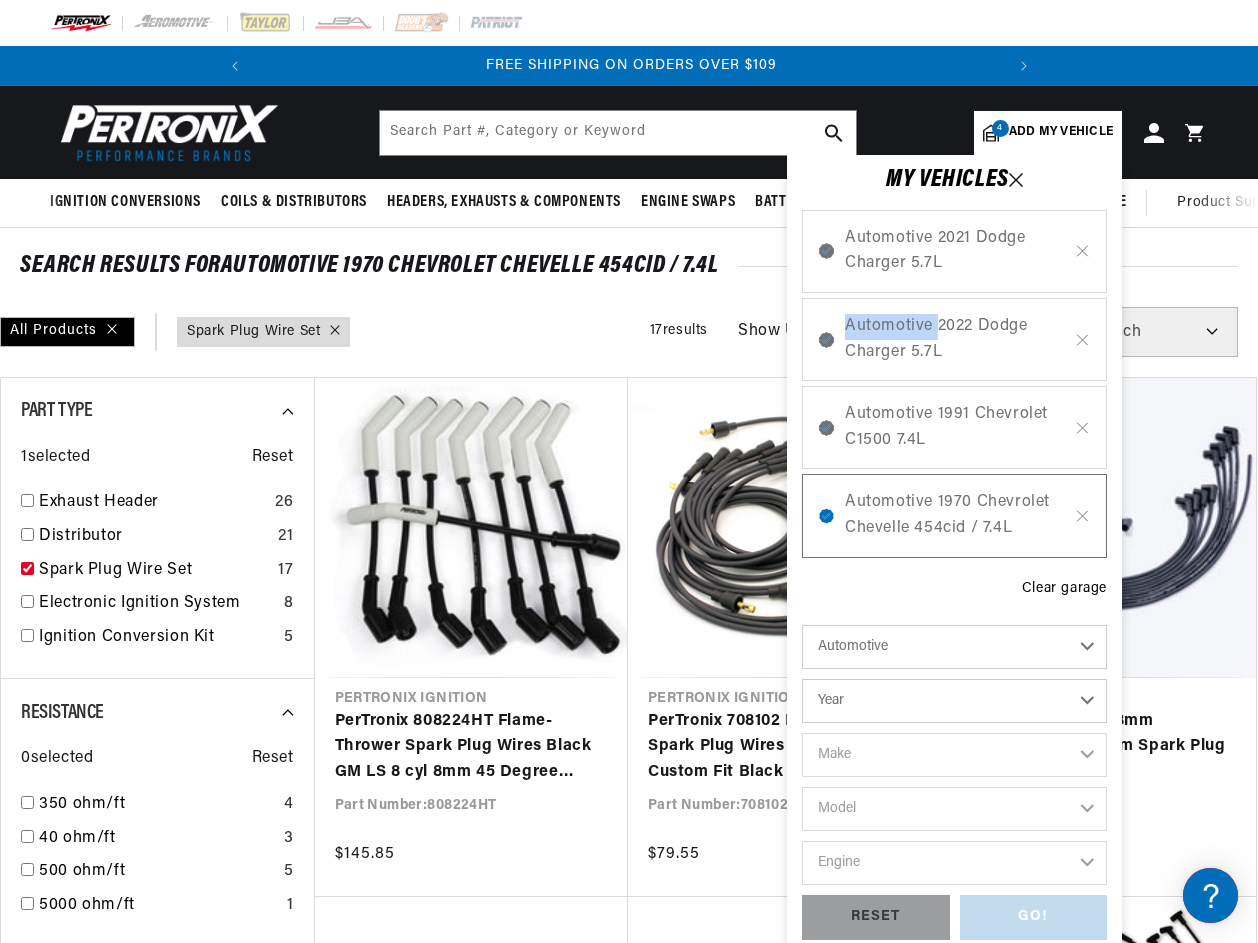 click 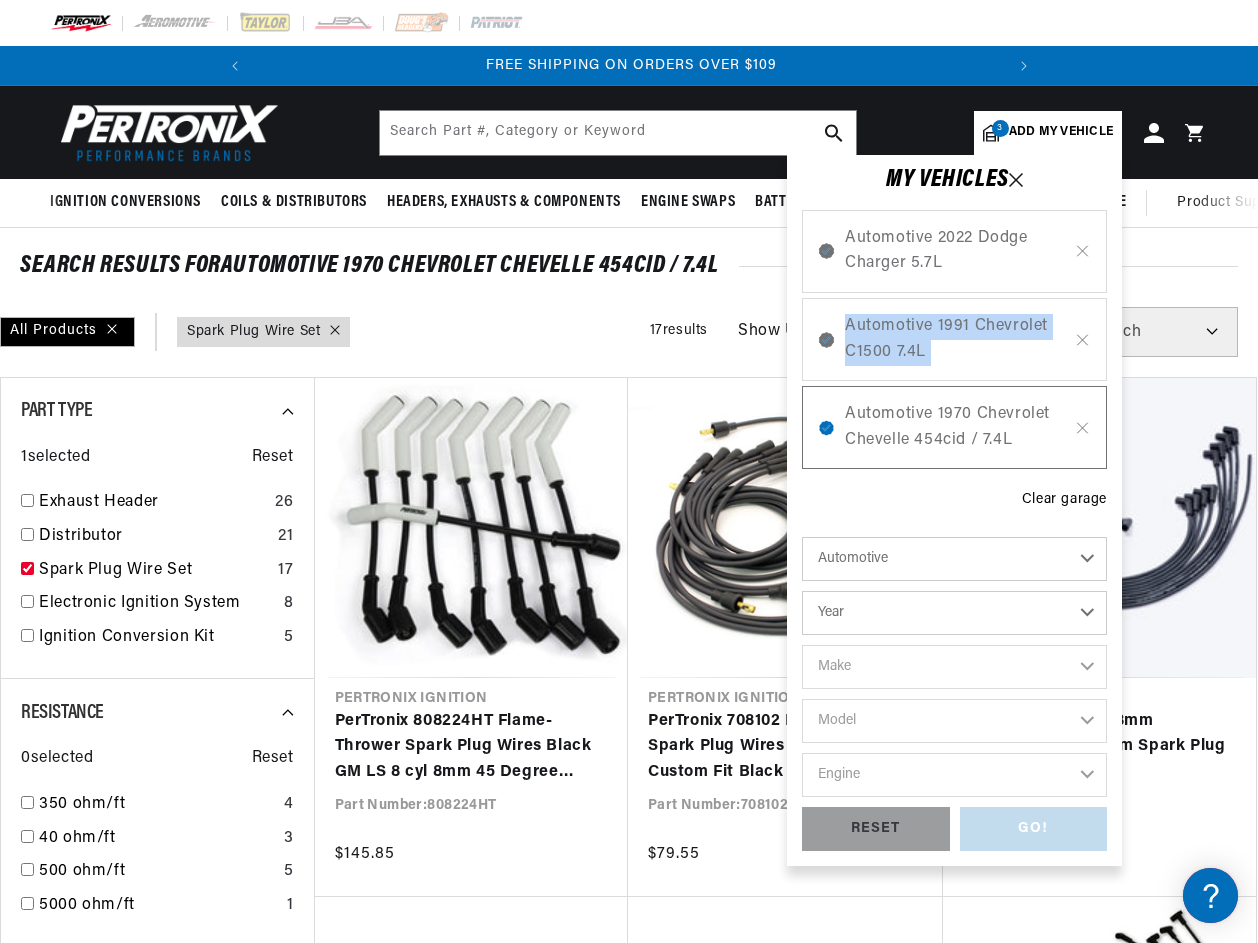 click 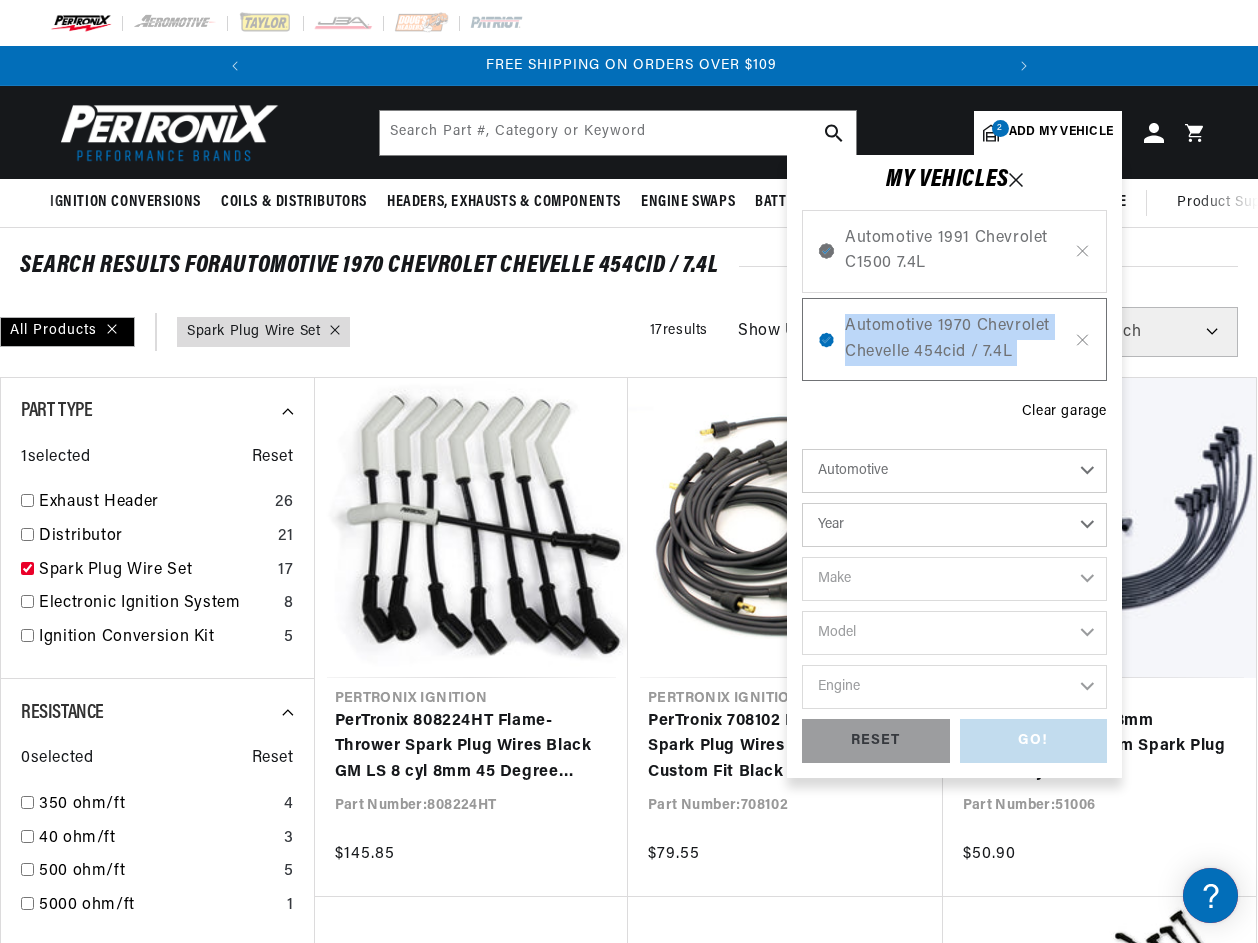 click 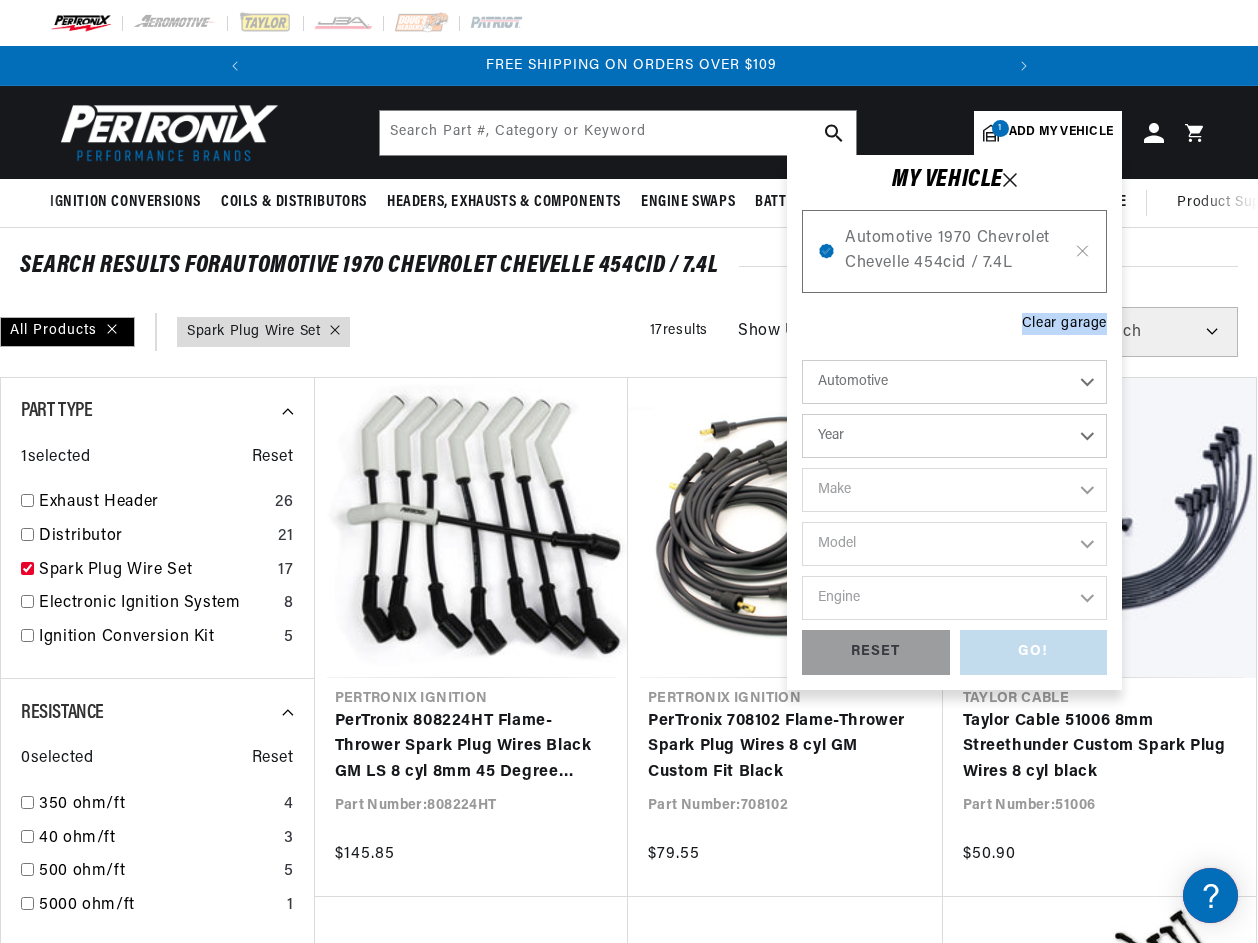 click 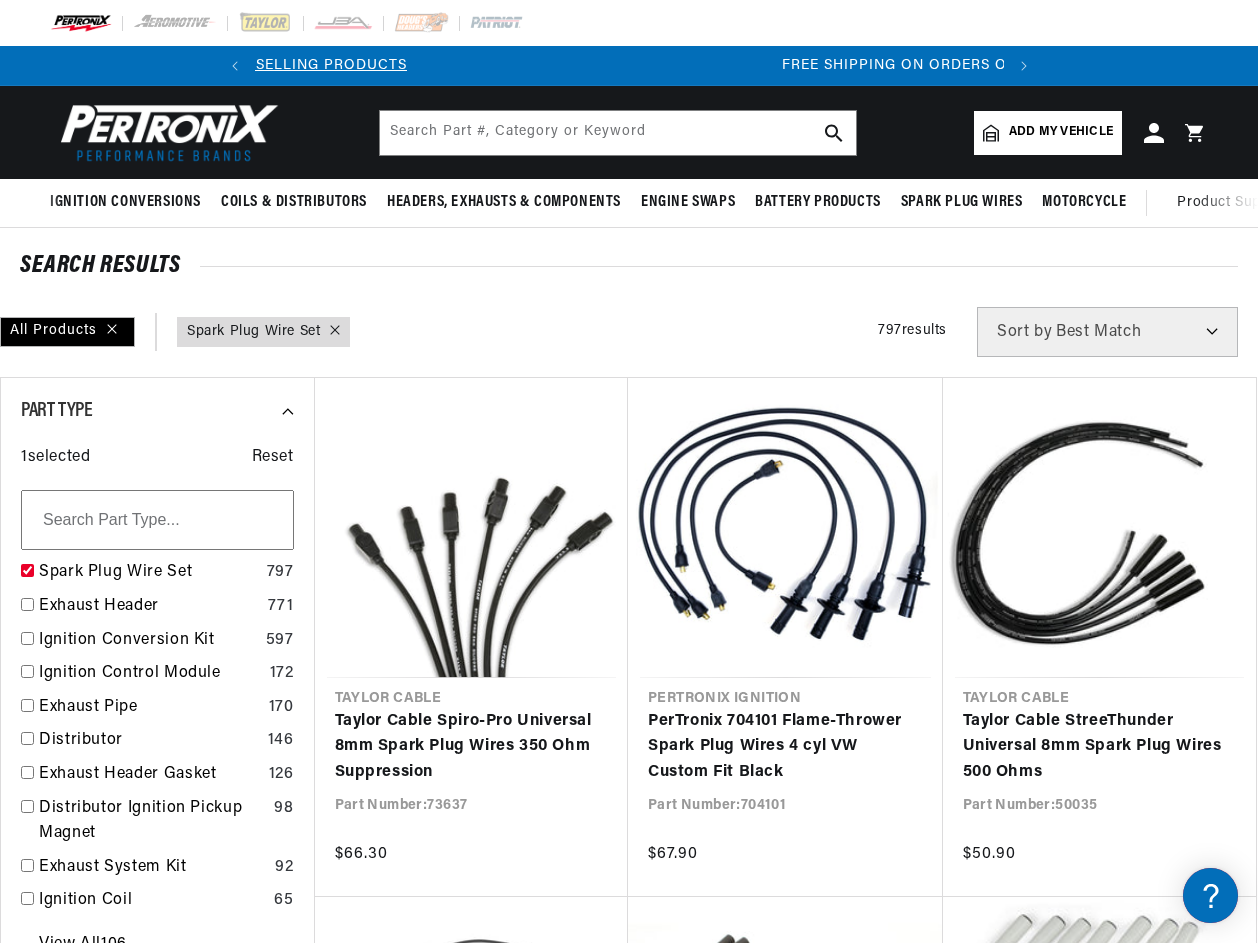 click on "BETTER SEARCH RESULTS Add your vehicle's year, make, and model to find parts best suited to you.
Ignition Conversions
Back
Ignition Conversions
Ignitor© Ignitor© II" at bounding box center (629, 132) 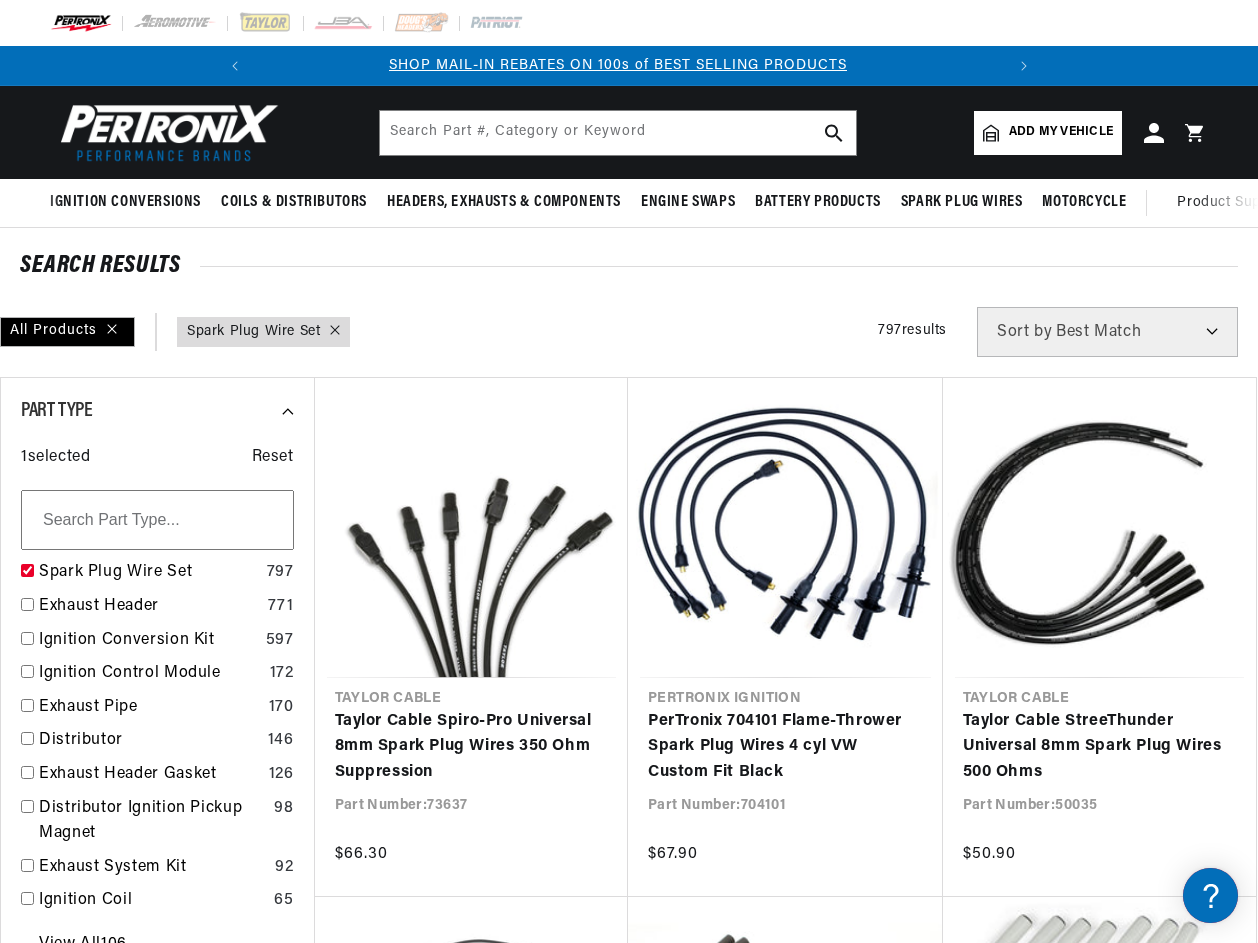 scroll, scrollTop: 0, scrollLeft: 0, axis: both 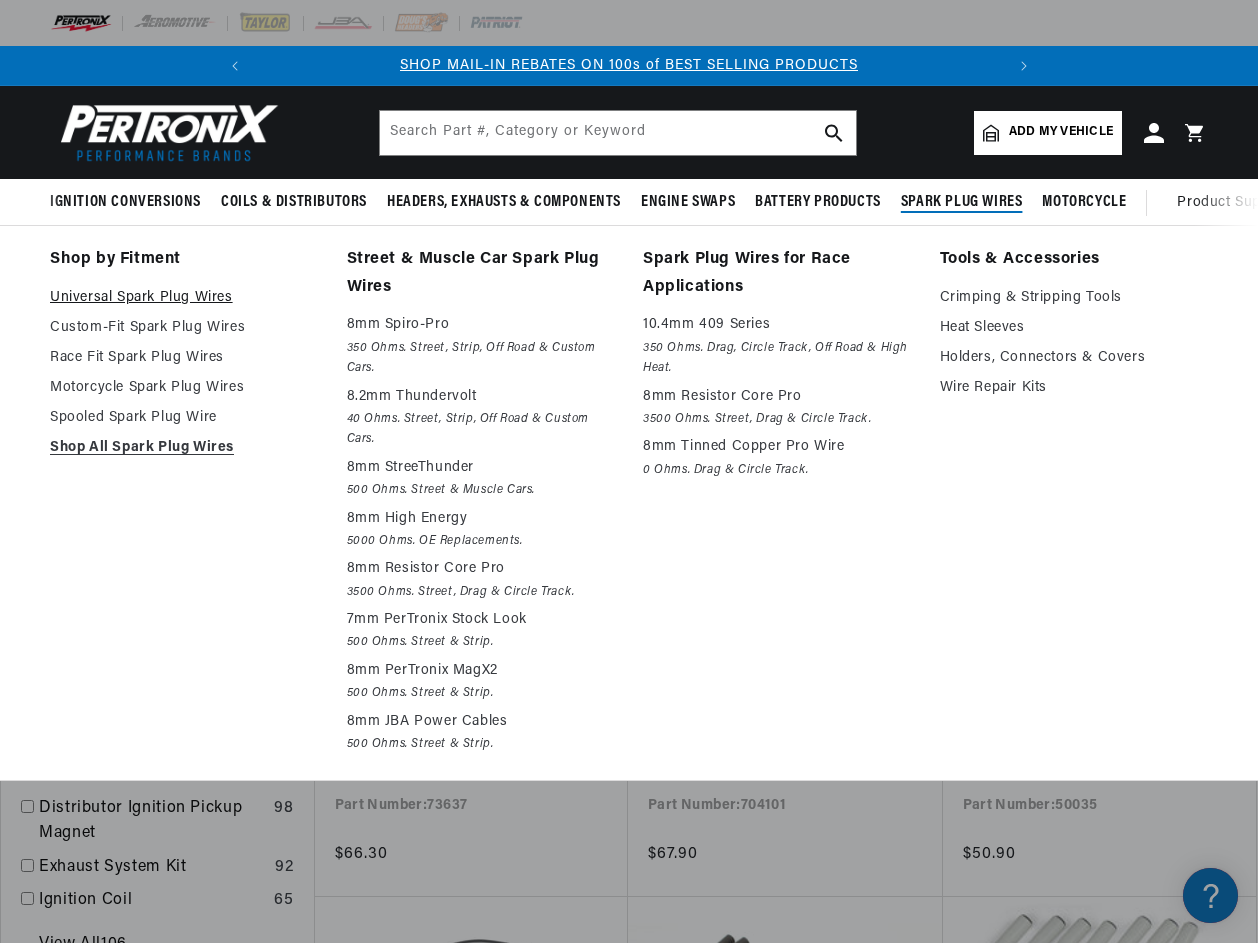 click on "Universal Spark Plug Wires" at bounding box center (184, 298) 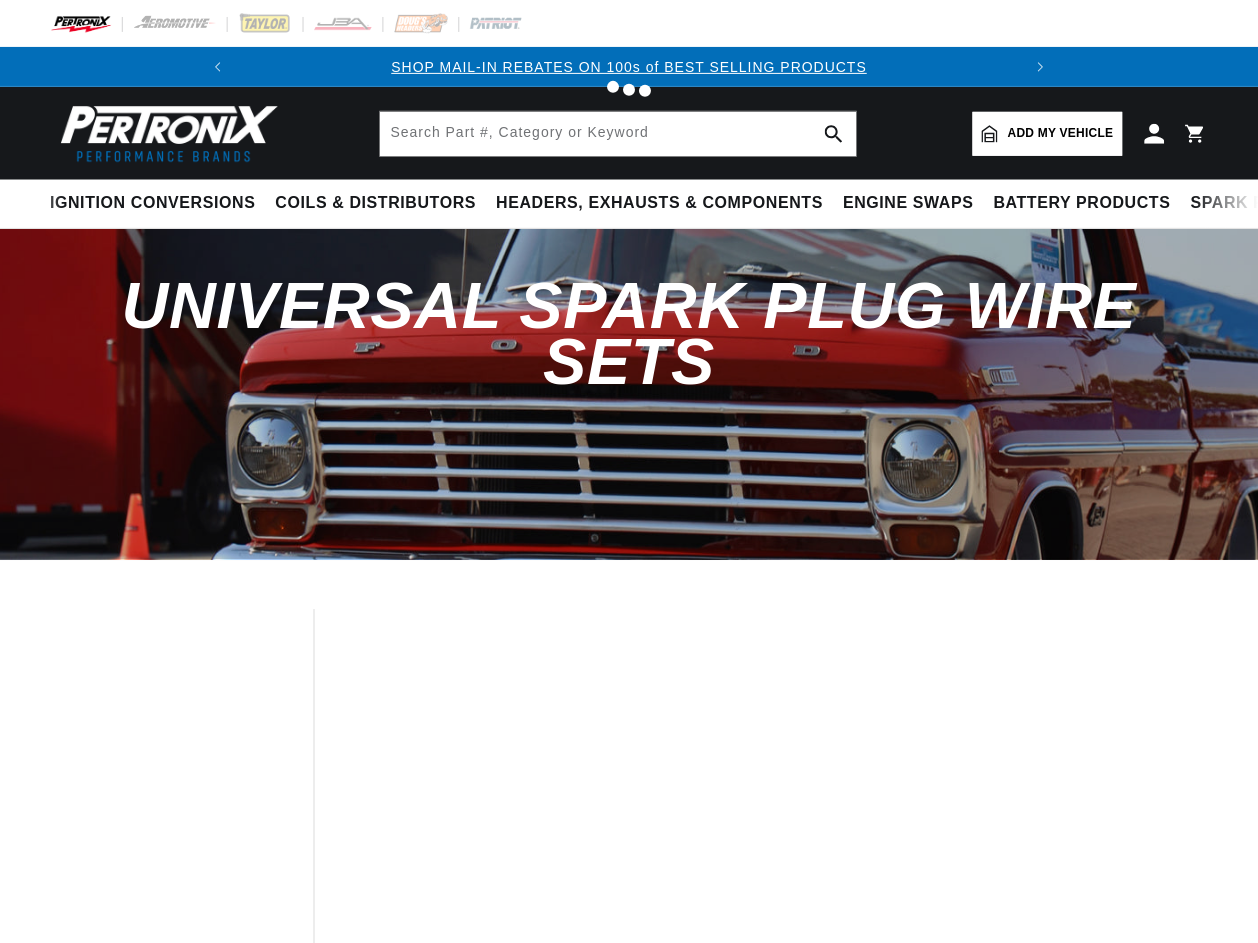 scroll, scrollTop: 0, scrollLeft: 0, axis: both 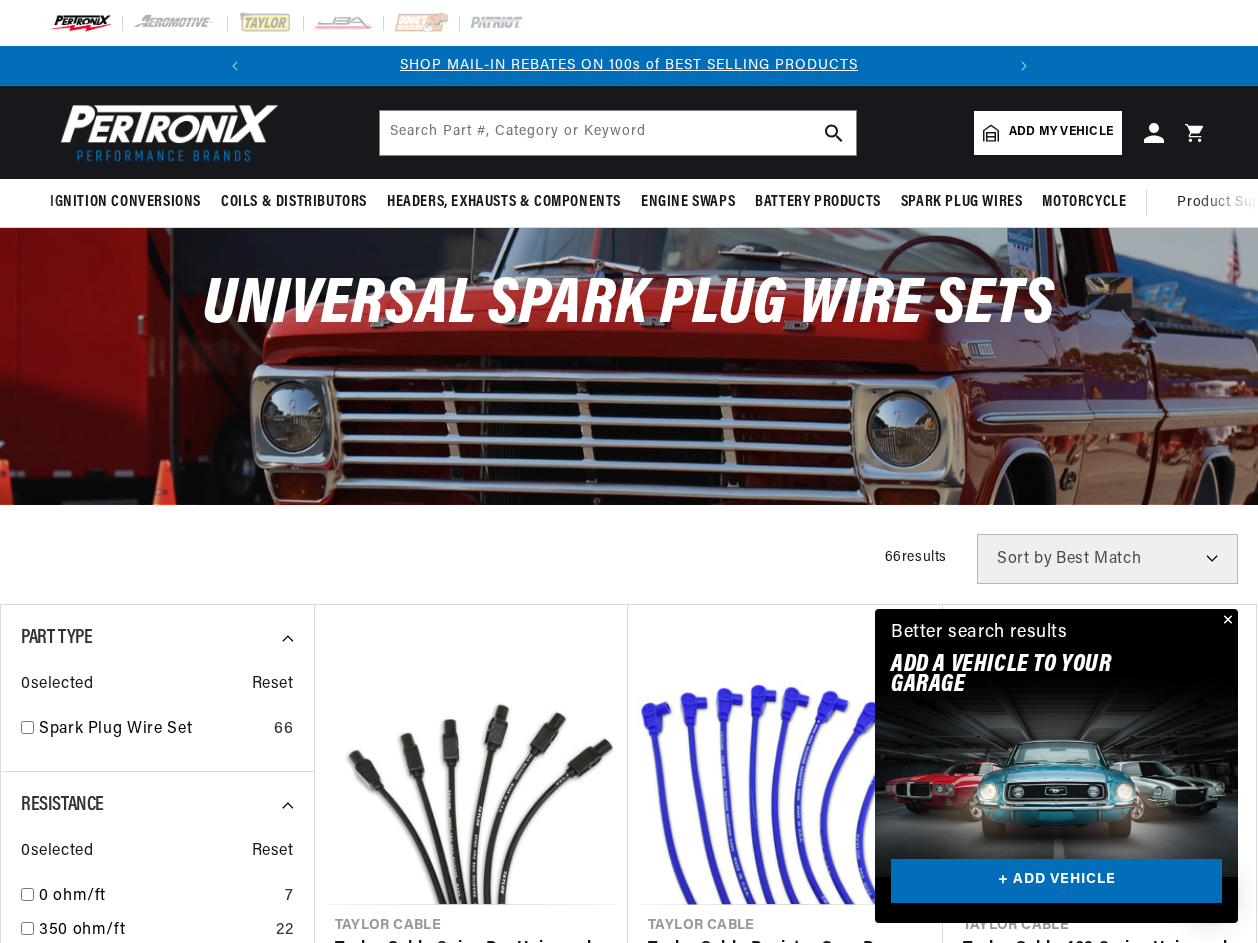 click at bounding box center [1226, 621] 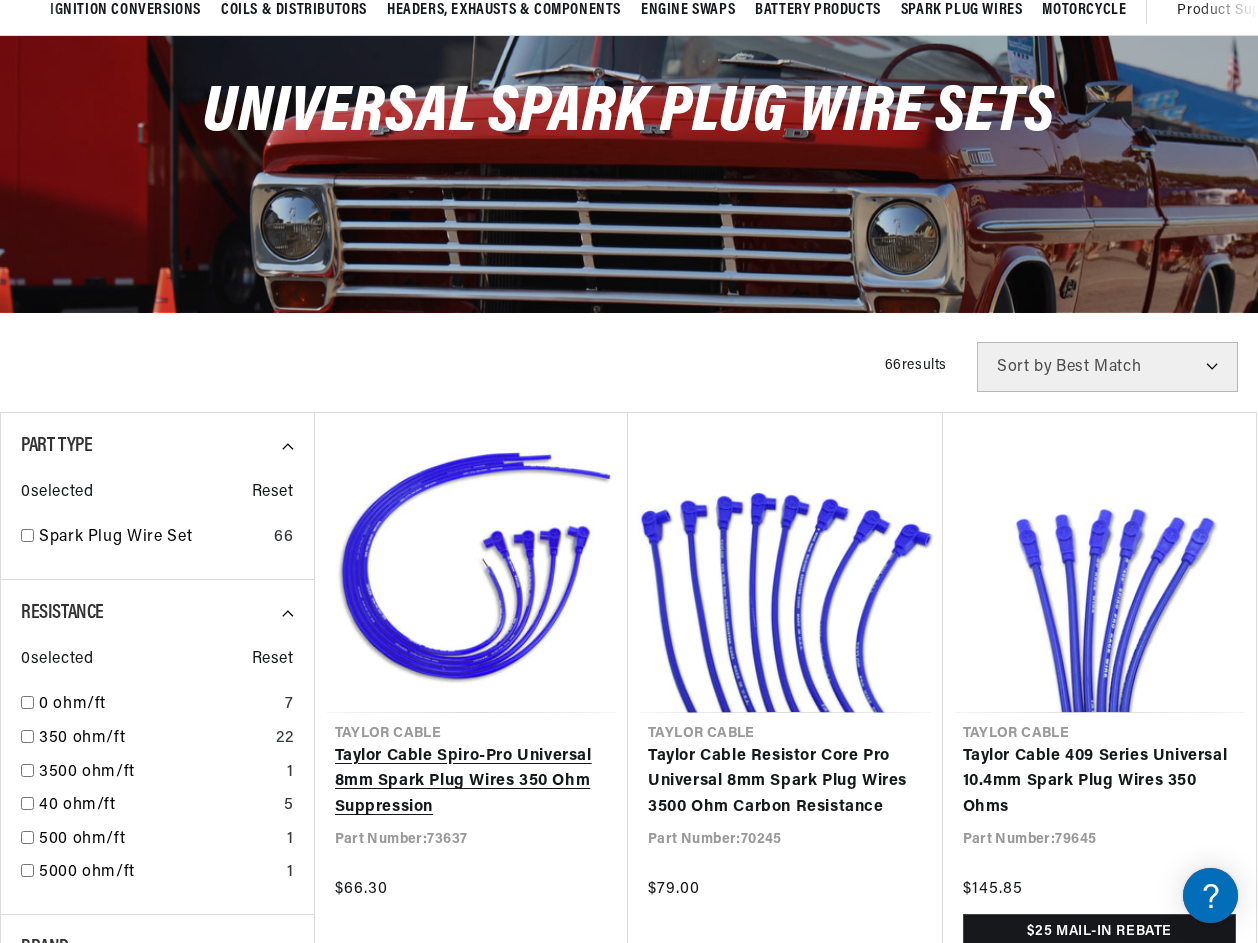scroll, scrollTop: 200, scrollLeft: 0, axis: vertical 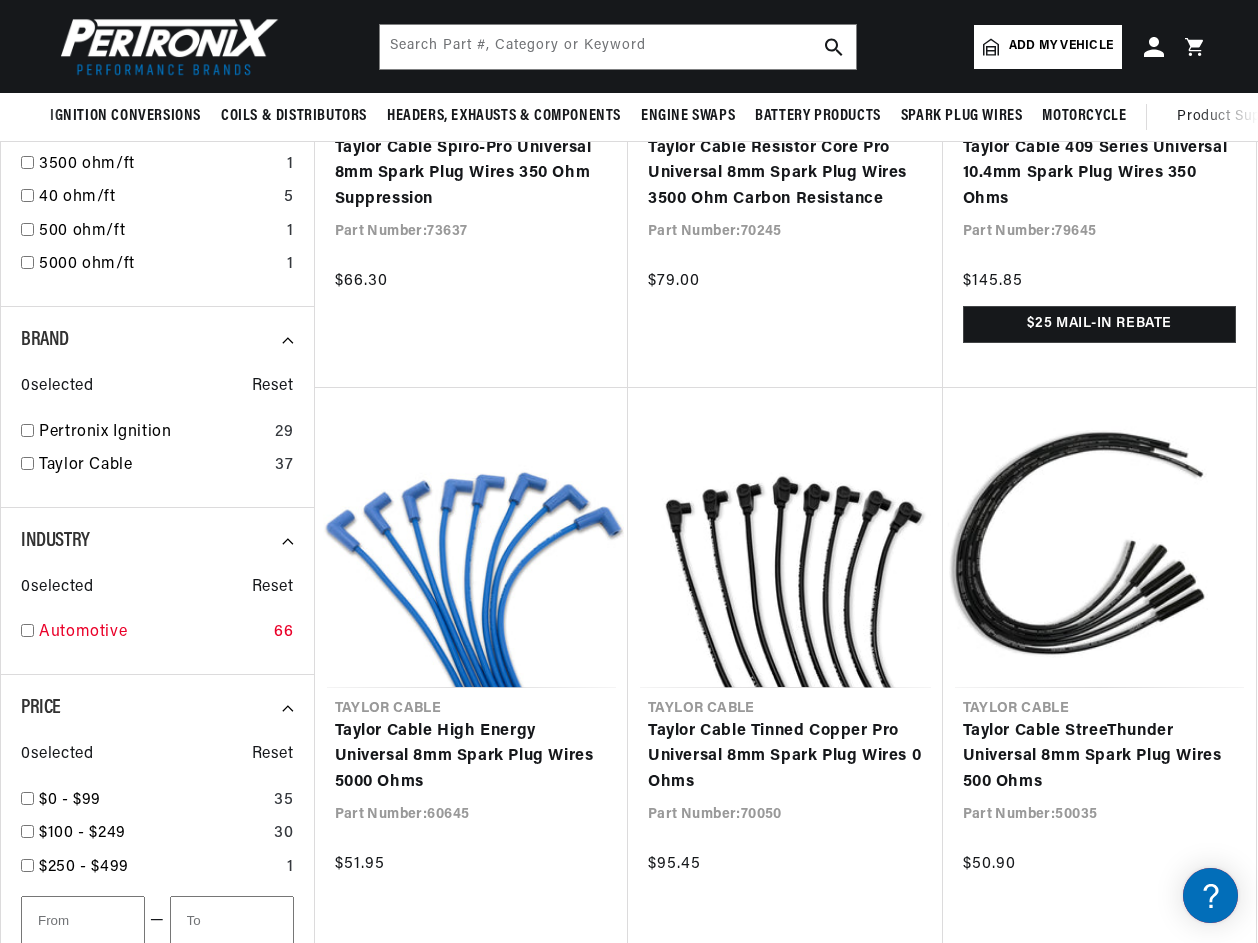 click on "Automotive" at bounding box center [152, 633] 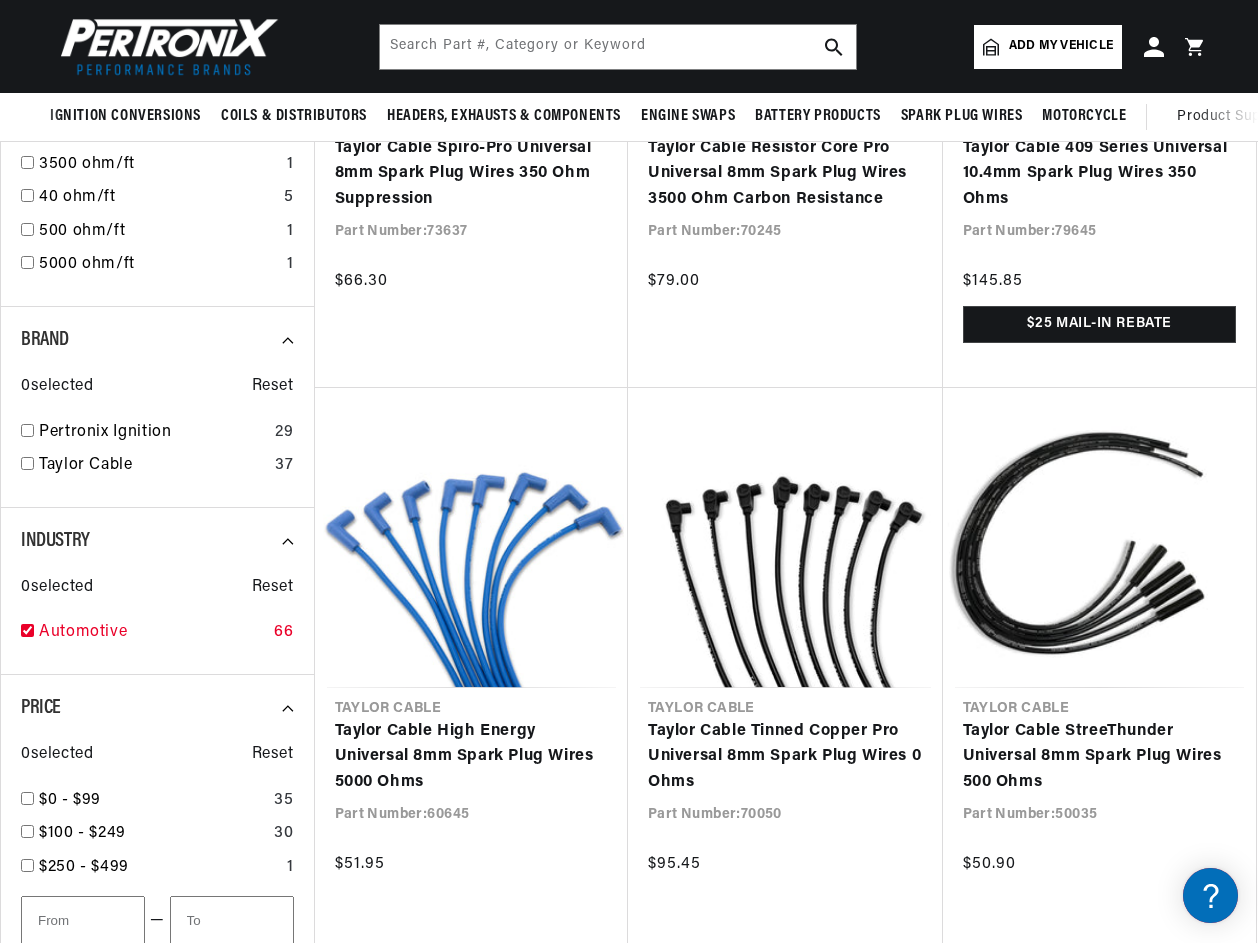 checkbox on "true" 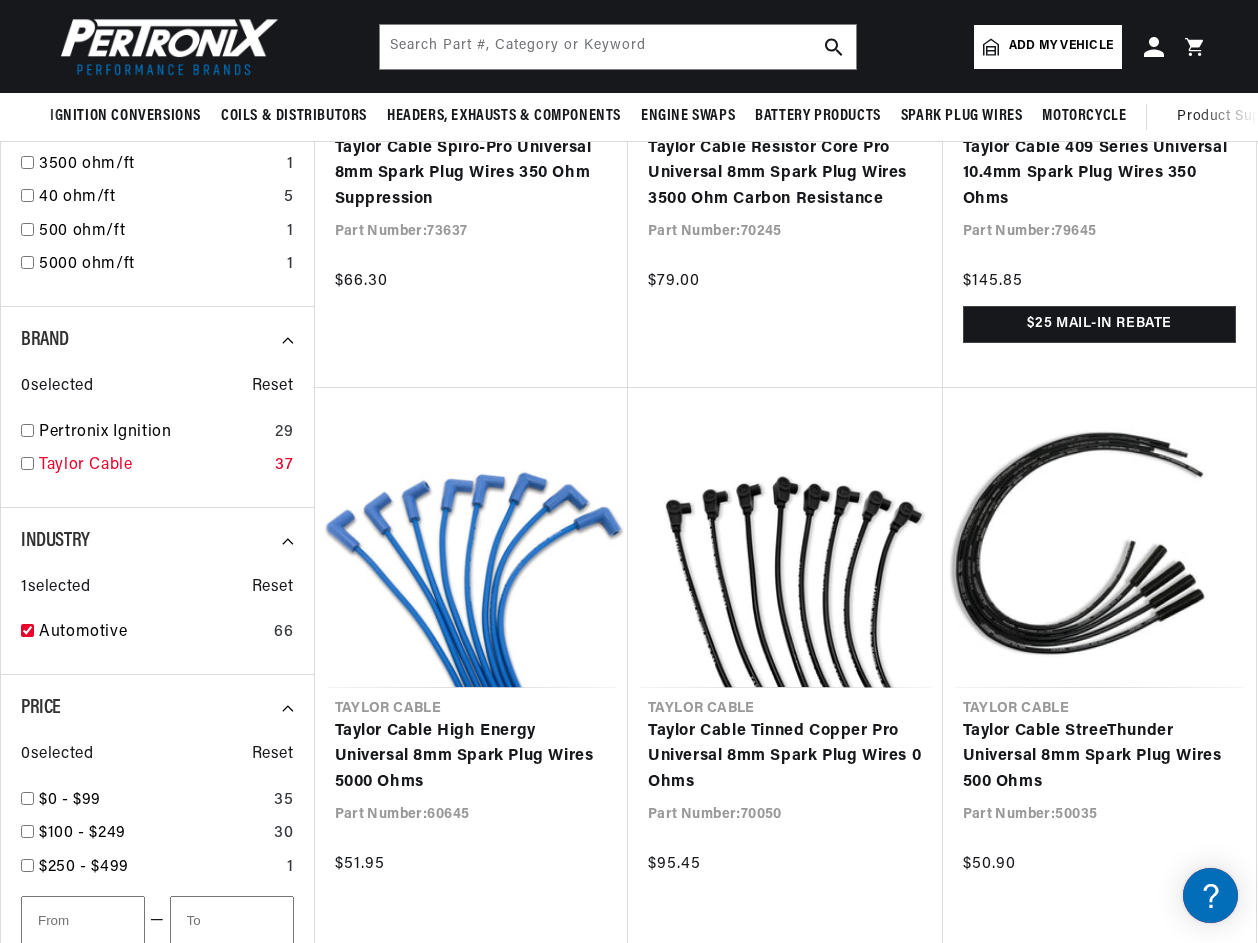 click on "Taylor Cable" at bounding box center (153, 466) 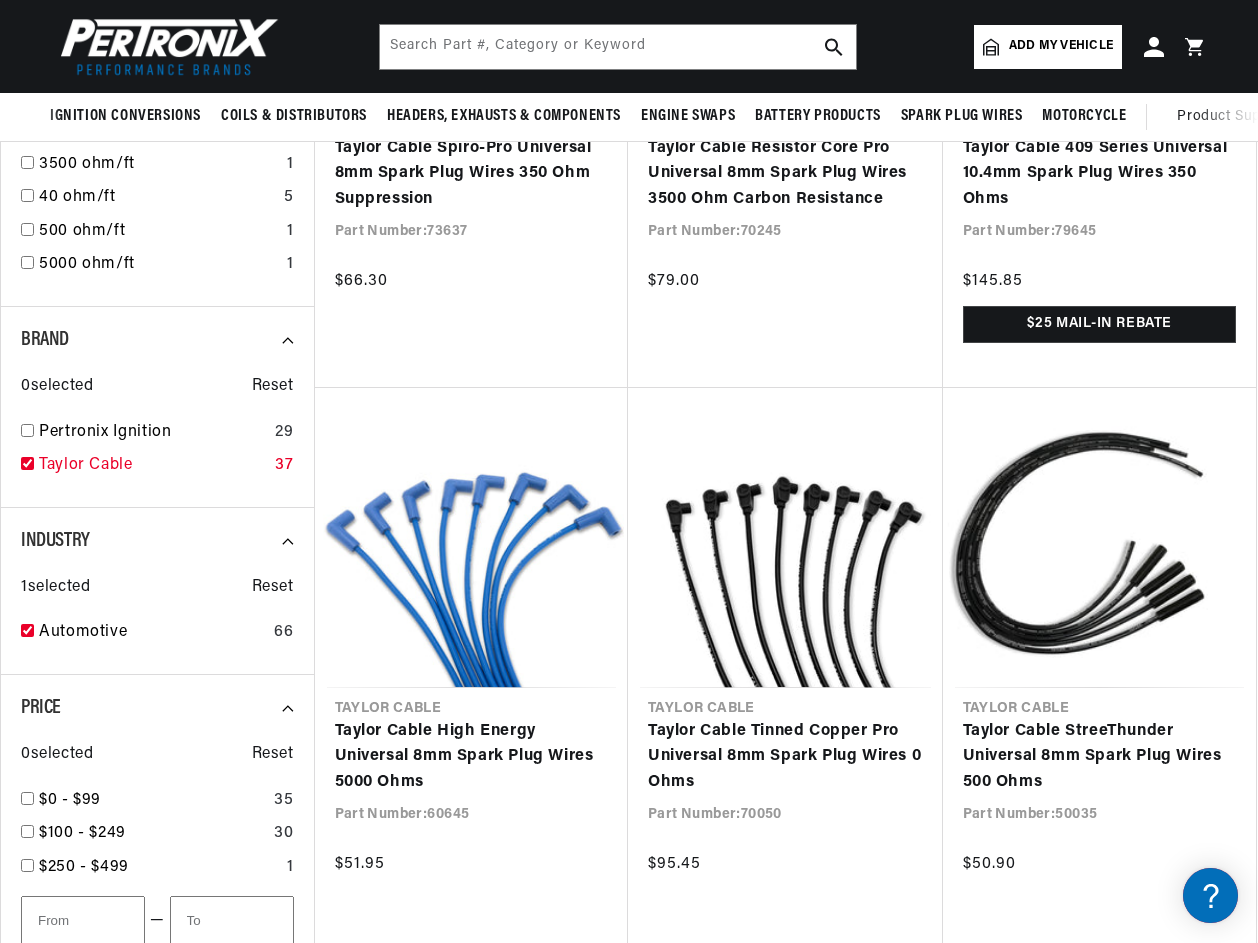 checkbox on "true" 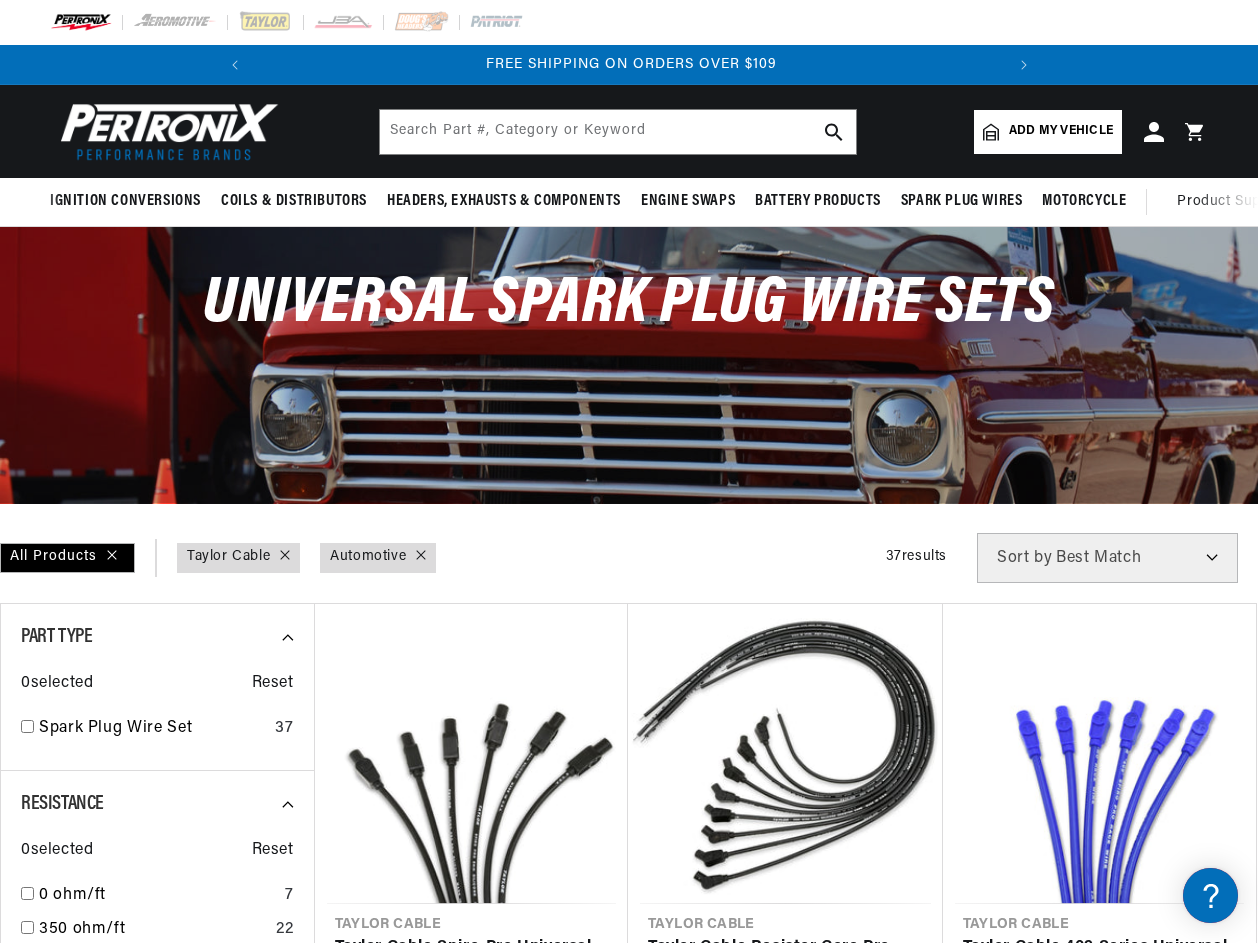 scroll, scrollTop: 0, scrollLeft: 0, axis: both 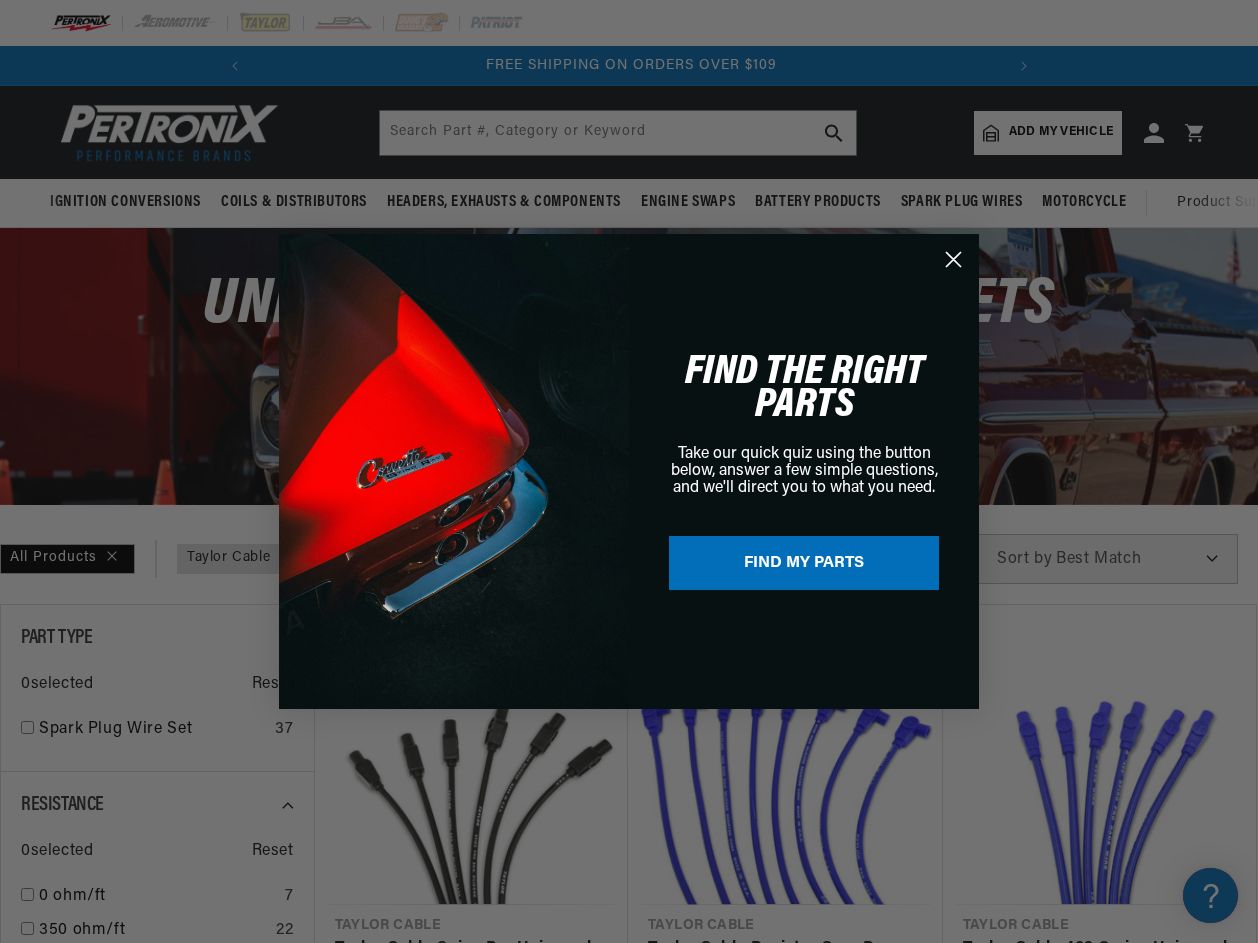 click 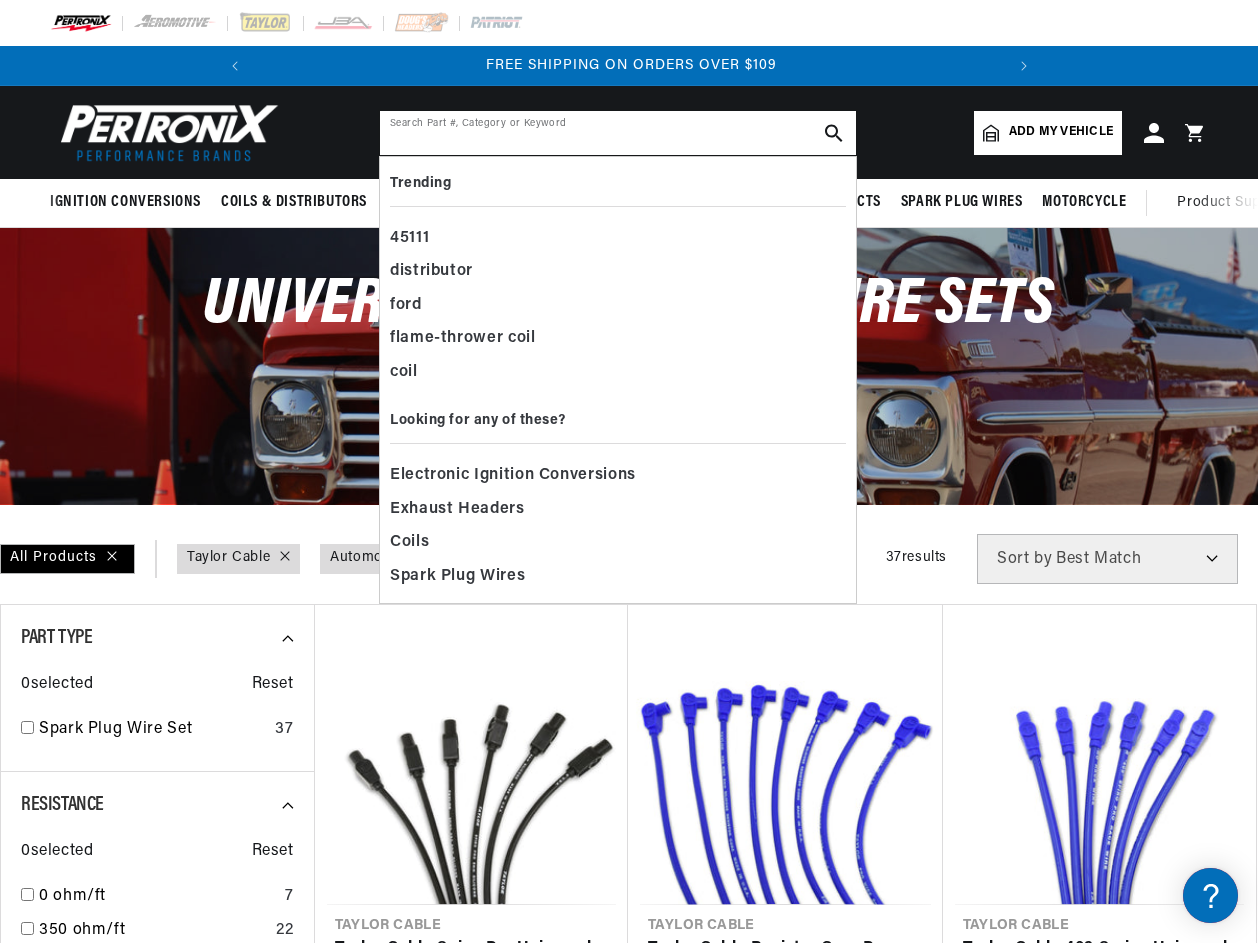 paste on "76046" 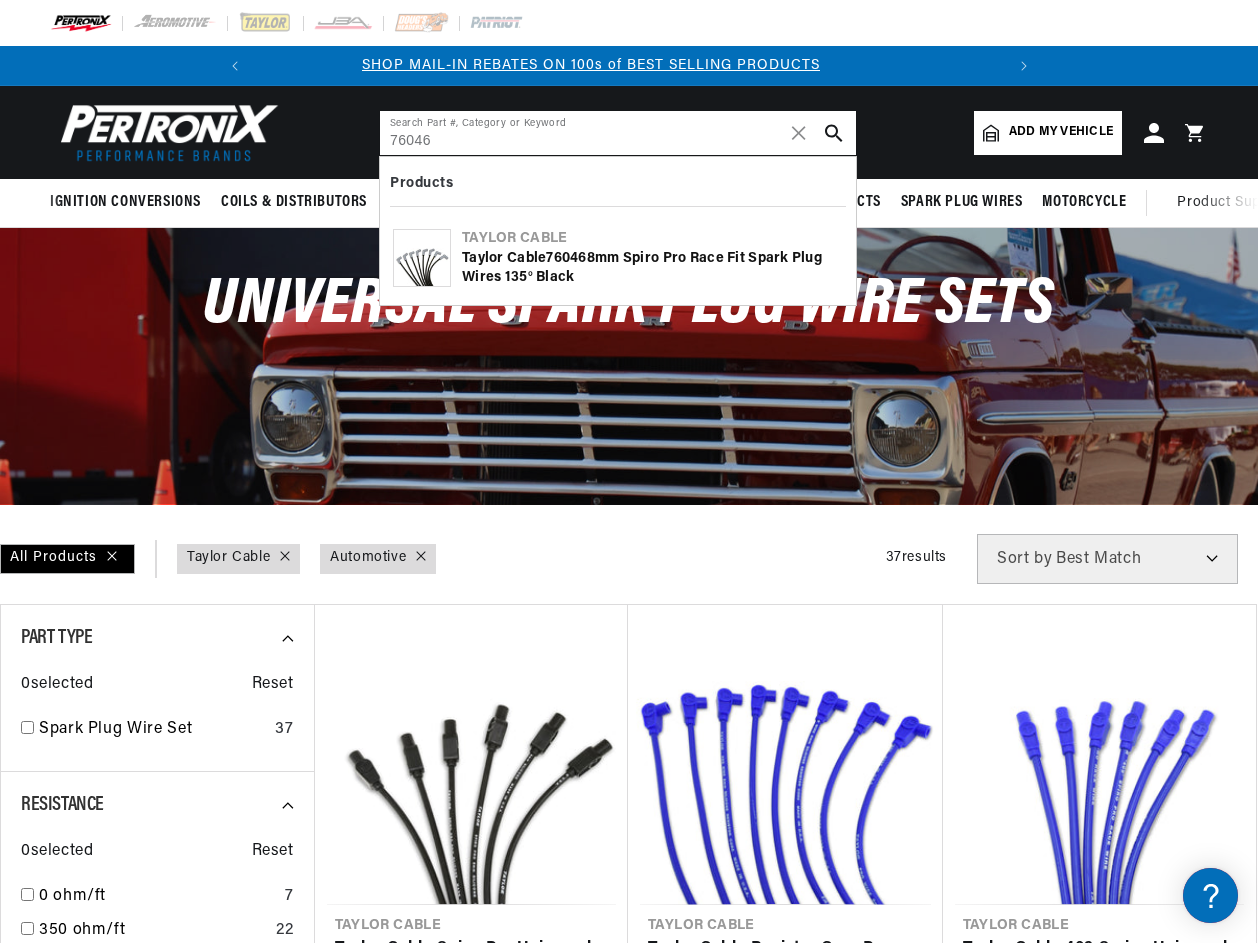 scroll, scrollTop: 0, scrollLeft: 0, axis: both 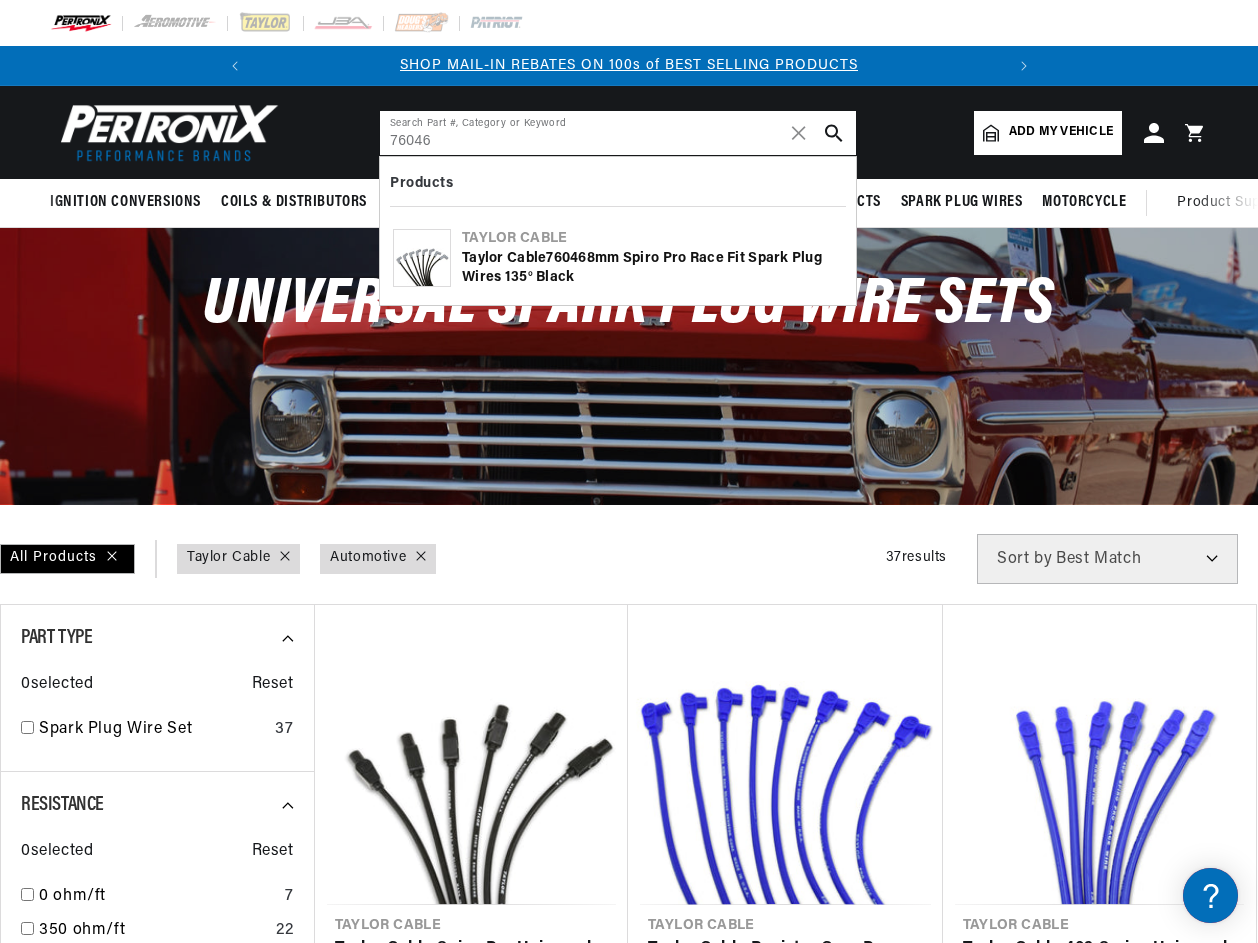 type on "76046" 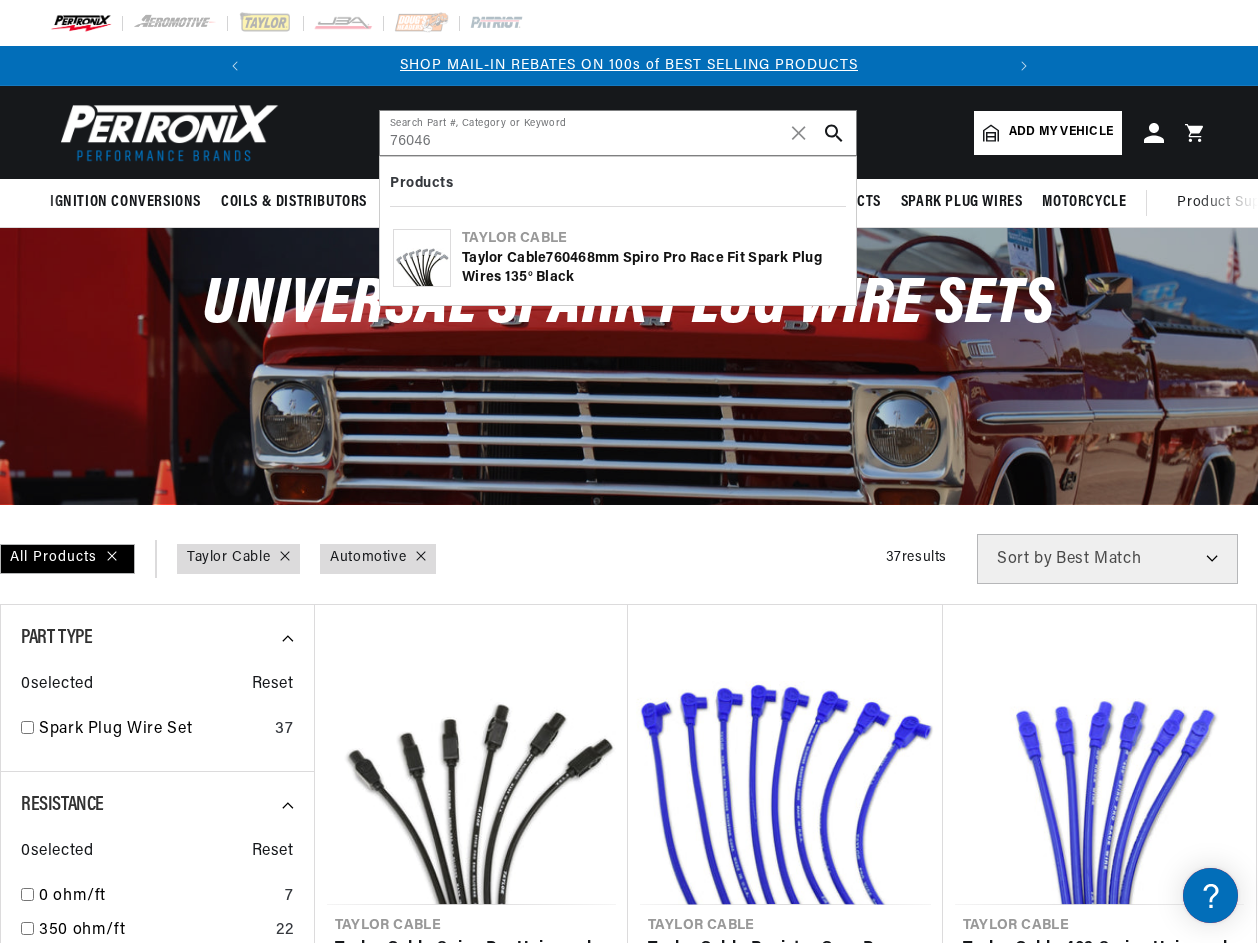 click on "Taylor Cable  76046  8mm Spiro Pro Race Fit Spark Plug Wires 135° Black" at bounding box center [652, 268] 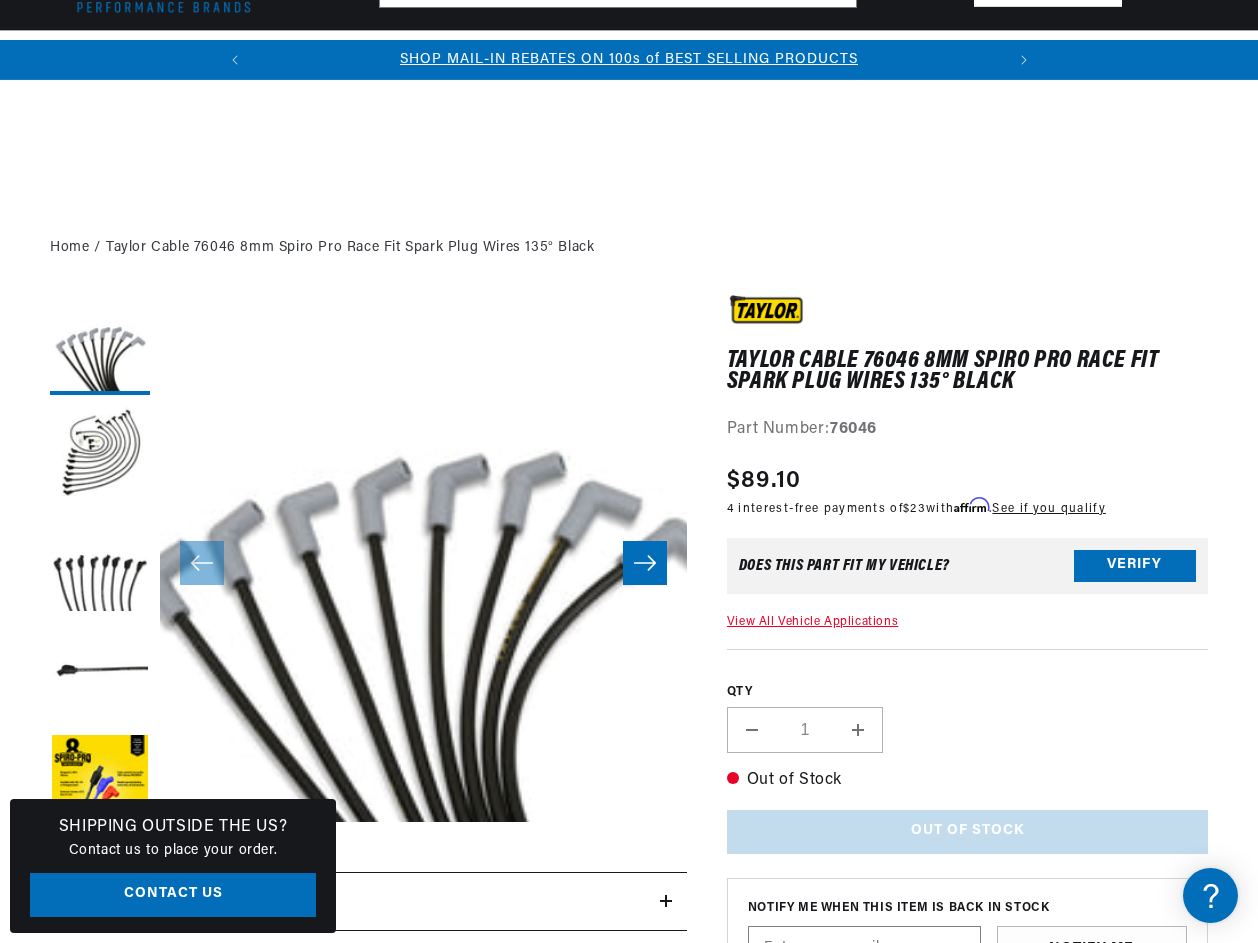 scroll, scrollTop: 500, scrollLeft: 0, axis: vertical 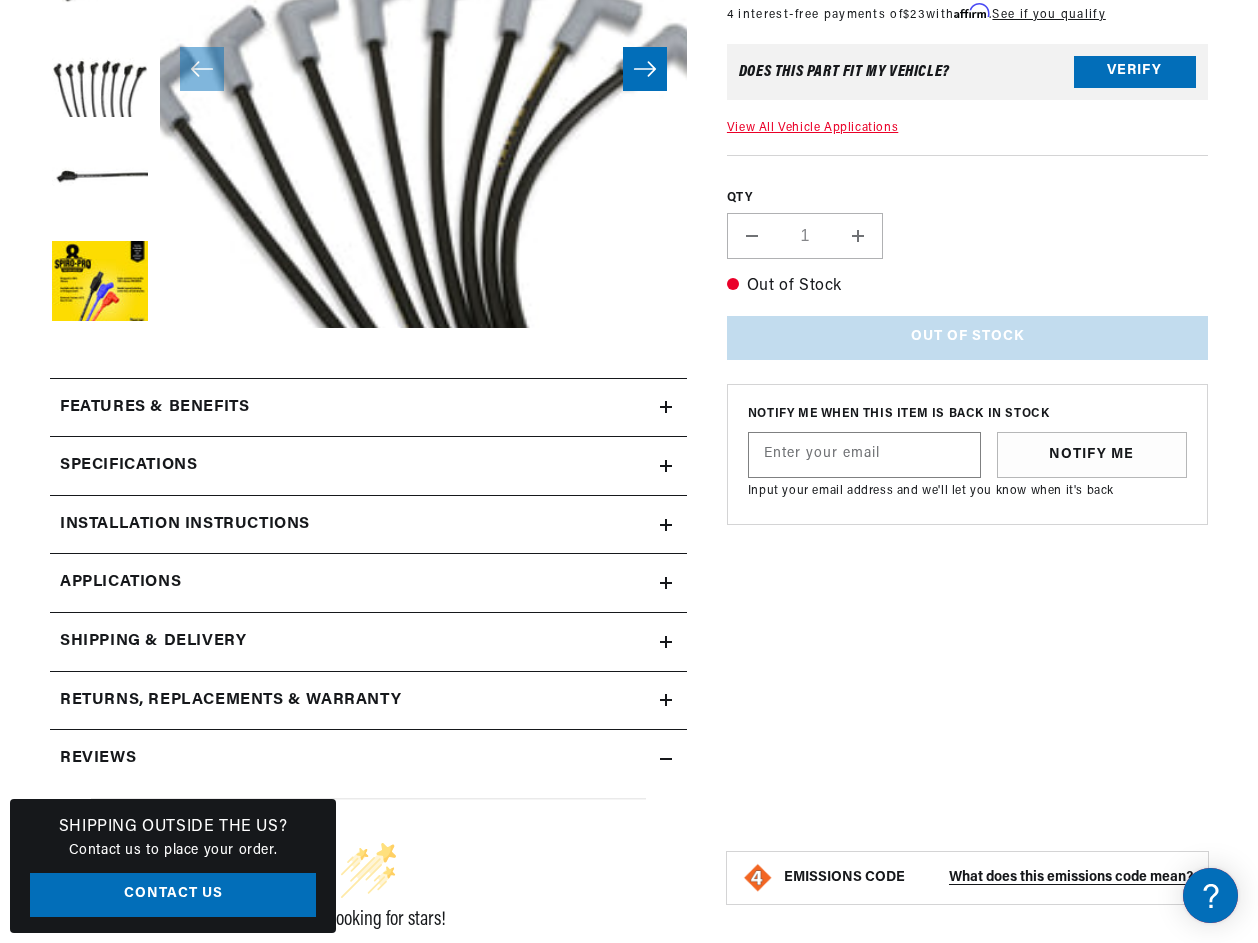 click on "Features & Benefits" at bounding box center (355, 408) 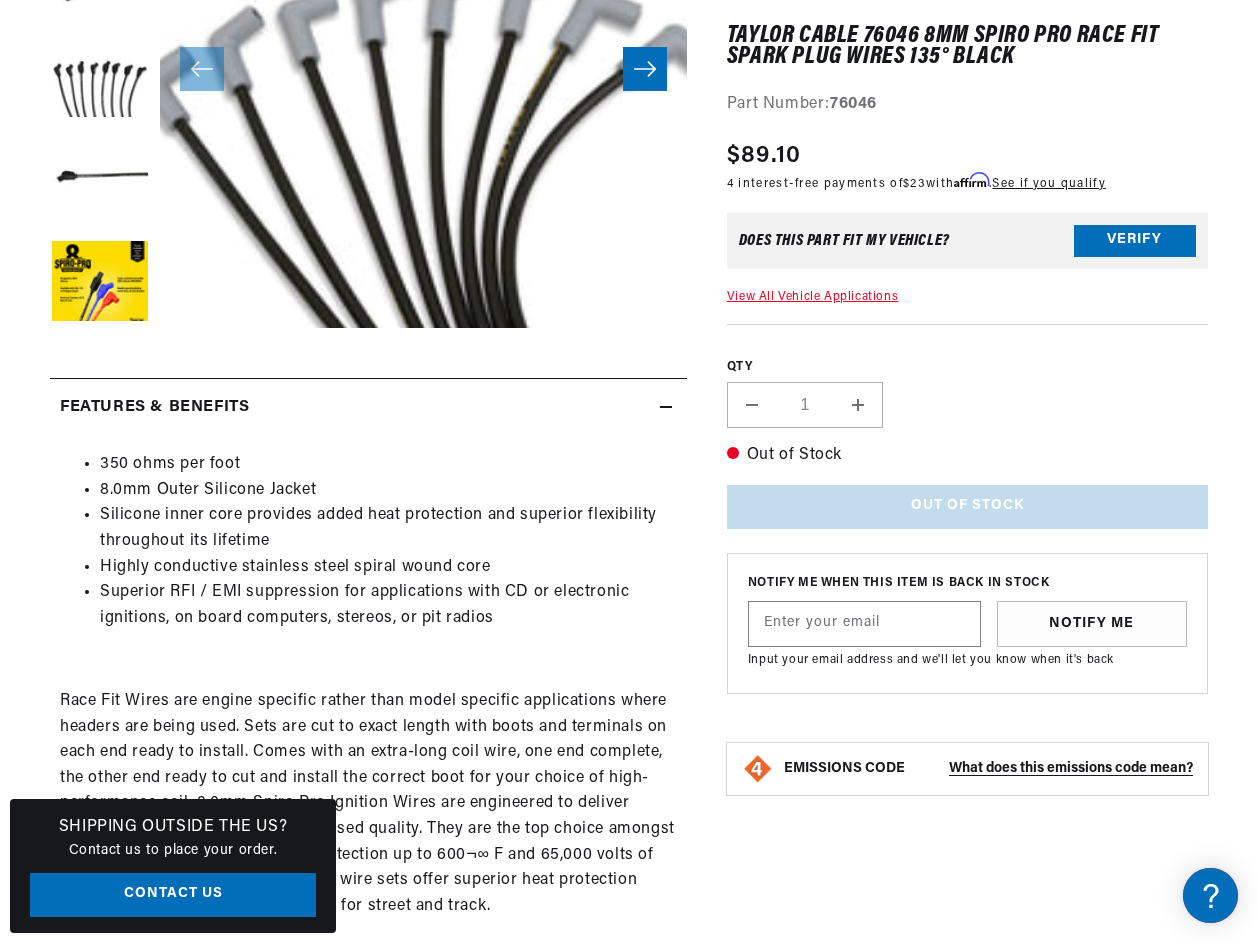 click on "Features & Benefits" at bounding box center [355, 408] 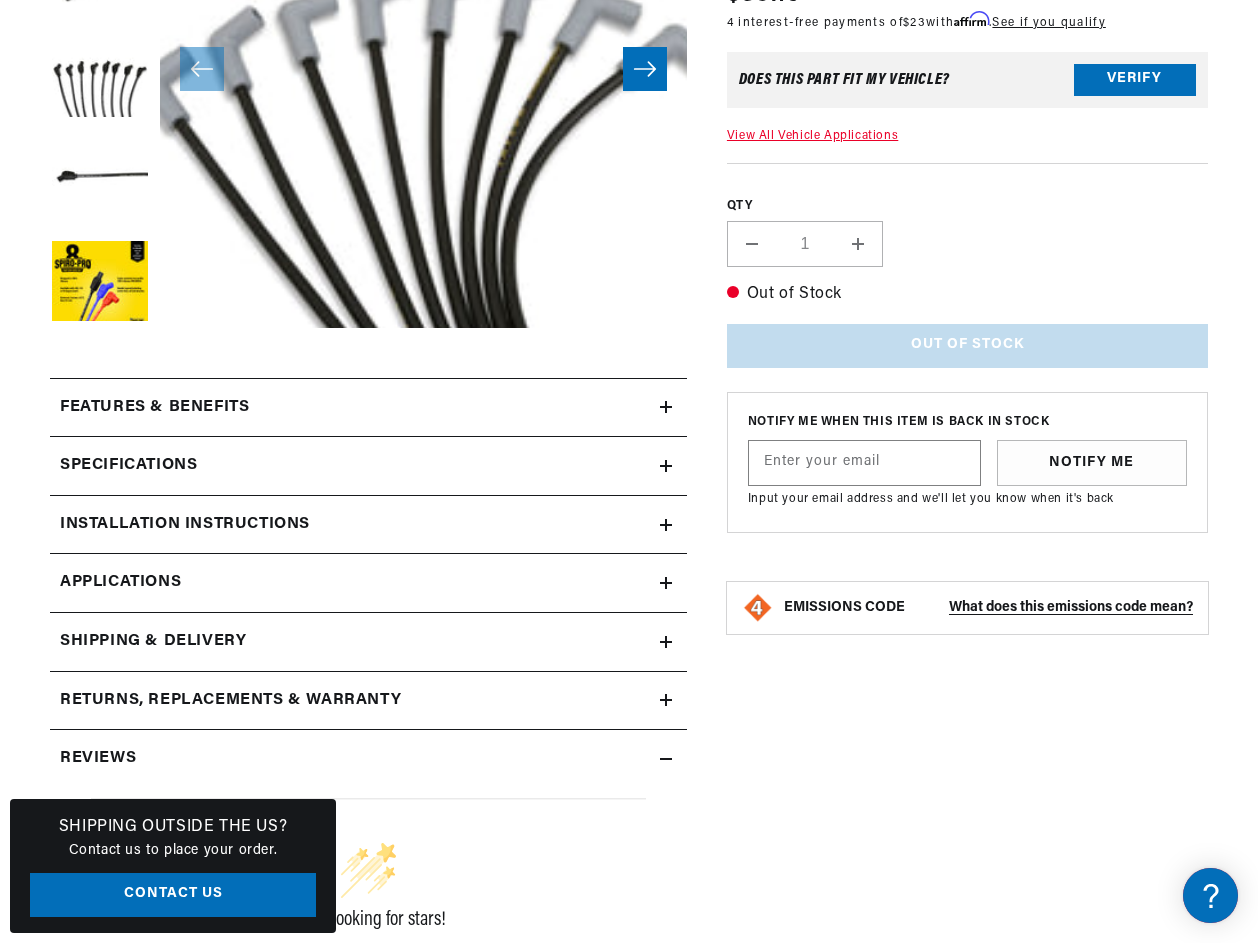 click on "Applications" at bounding box center [368, 583] 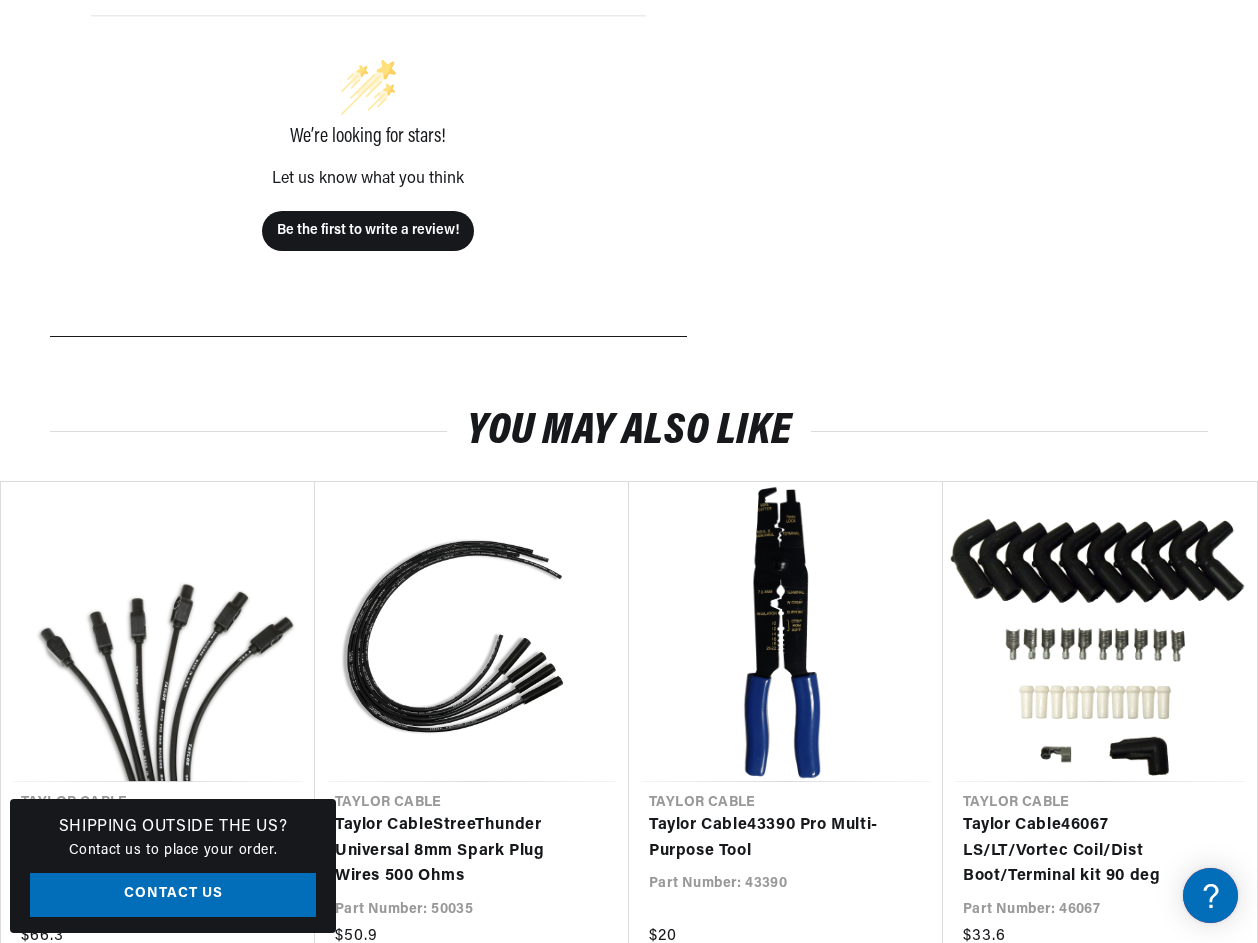 scroll, scrollTop: 1704, scrollLeft: 0, axis: vertical 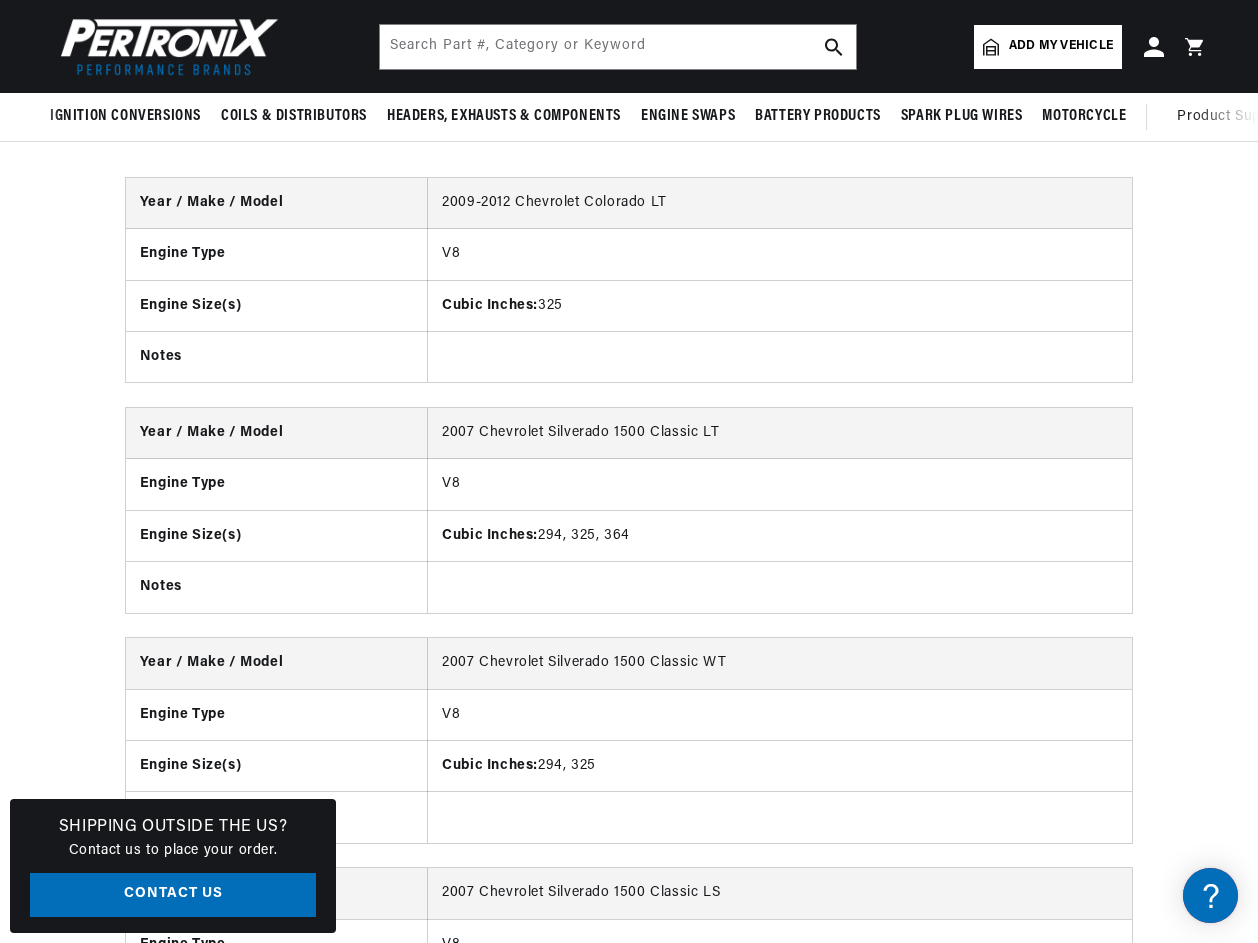 drag, startPoint x: 436, startPoint y: 204, endPoint x: 708, endPoint y: 200, distance: 272.02942 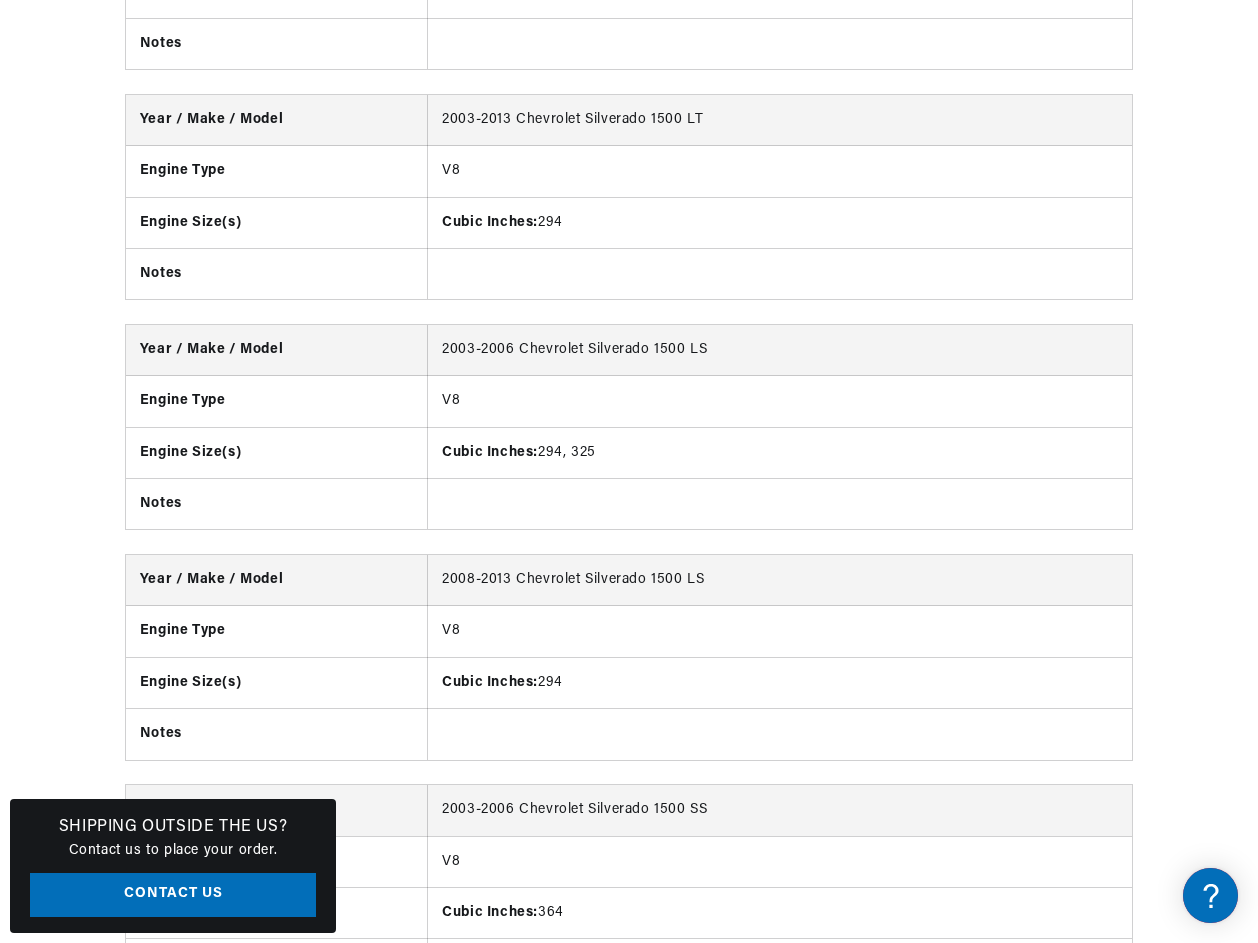 scroll, scrollTop: 5170, scrollLeft: 0, axis: vertical 